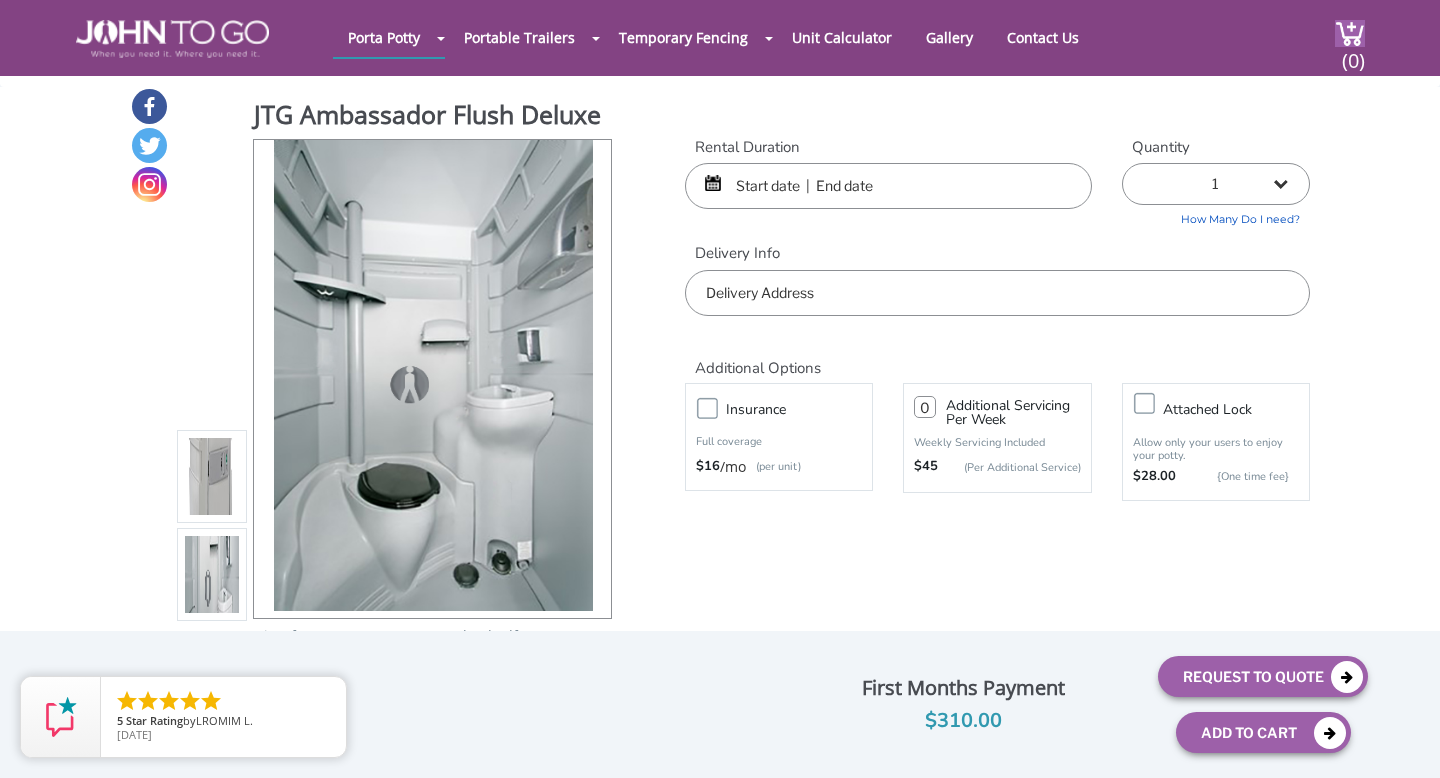 scroll, scrollTop: 54, scrollLeft: 0, axis: vertical 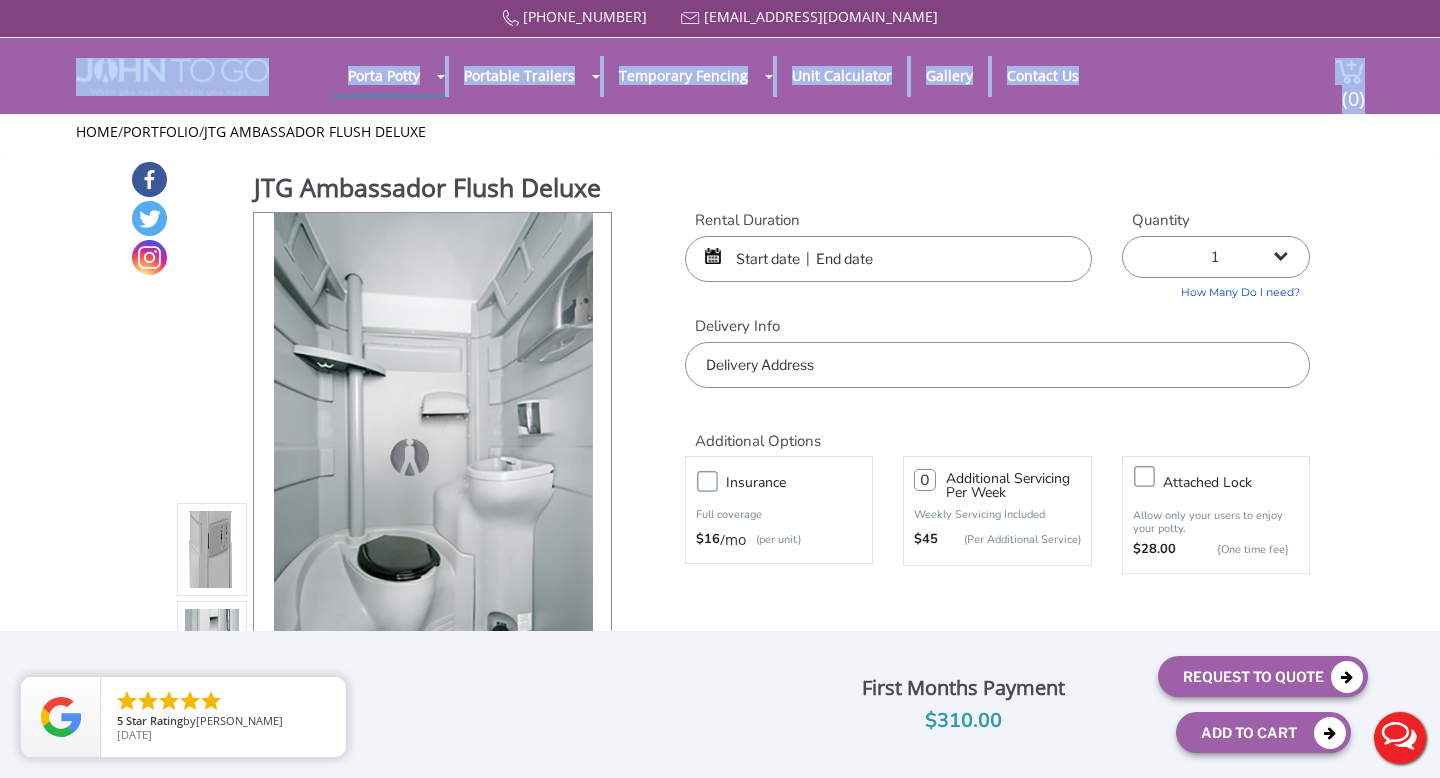 drag, startPoint x: 410, startPoint y: 114, endPoint x: 405, endPoint y: 105, distance: 10.29563 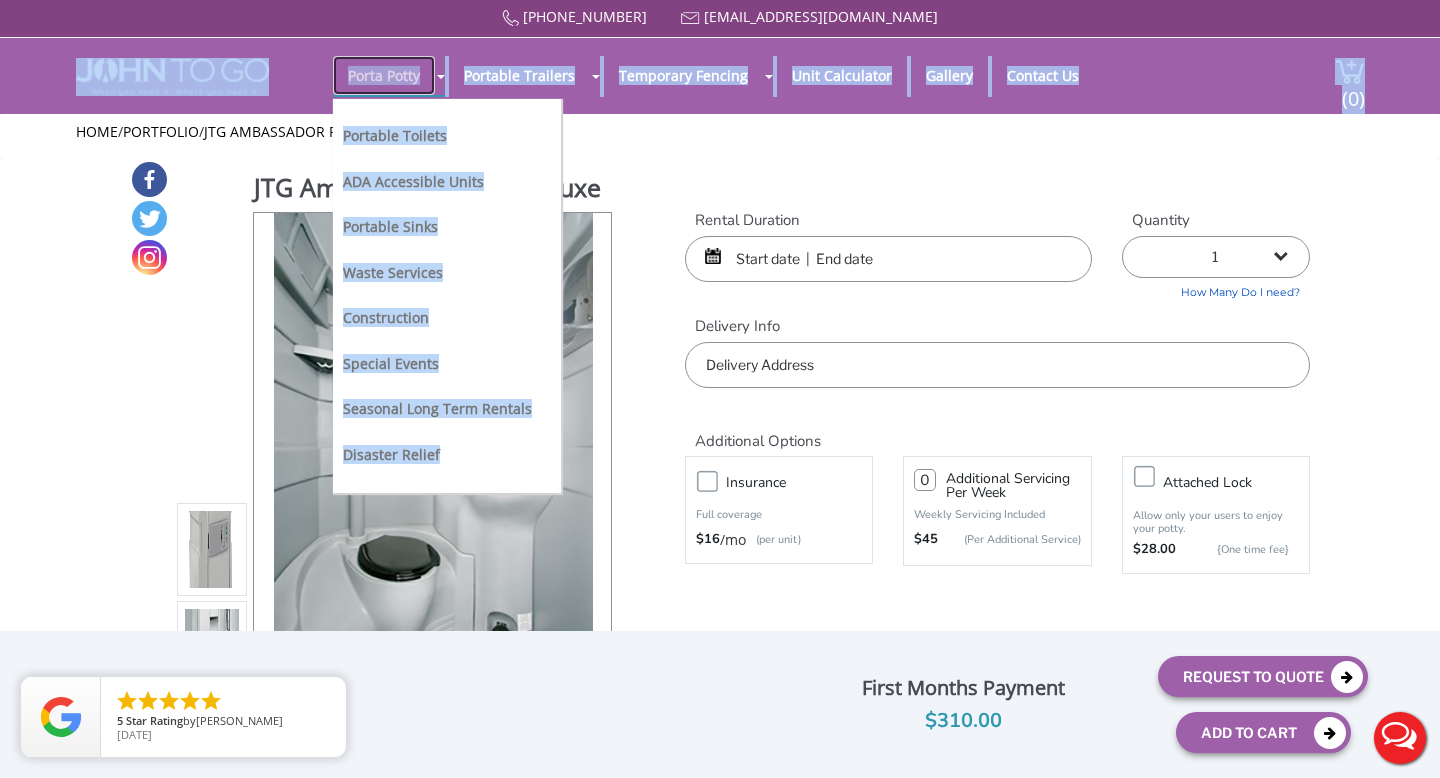 click on "Porta Potty" at bounding box center (384, 75) 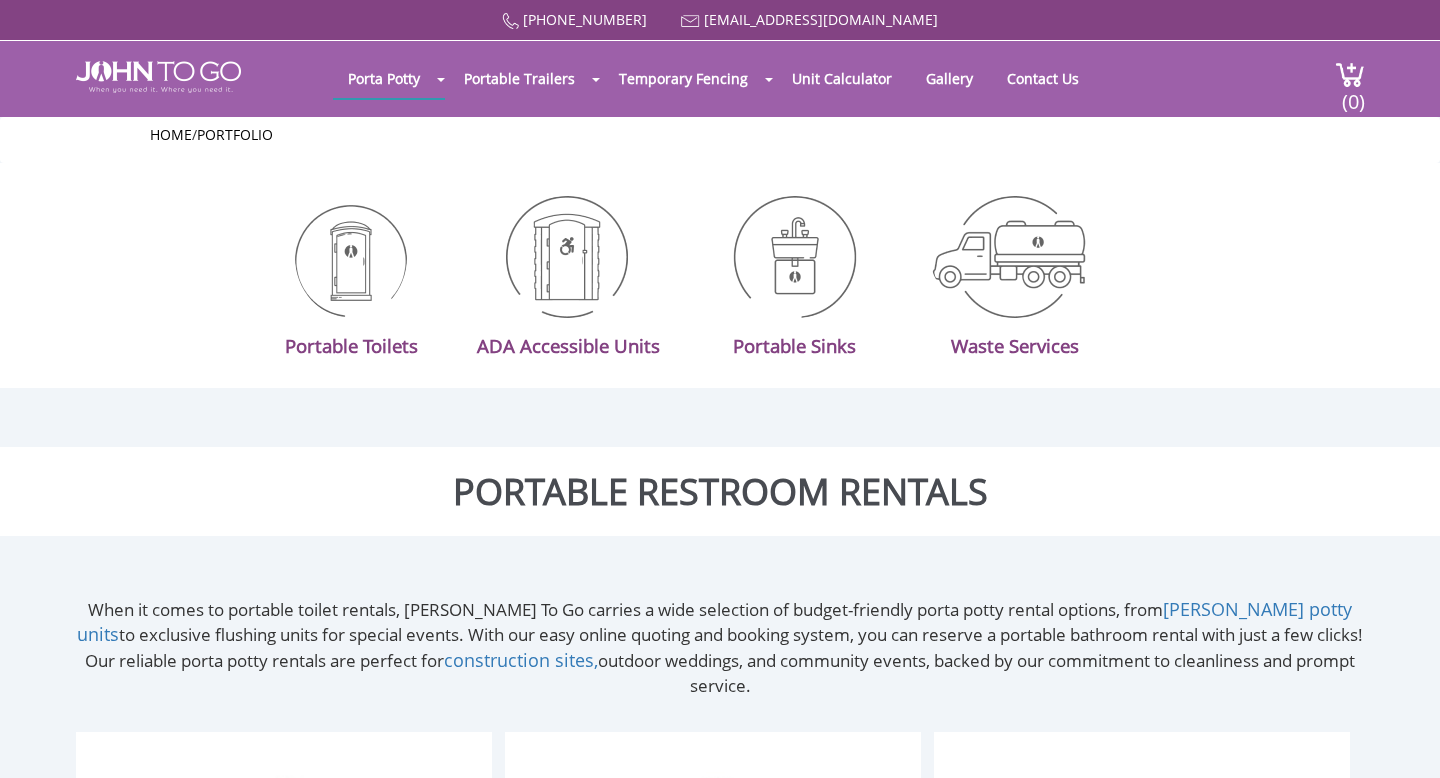scroll, scrollTop: 0, scrollLeft: 0, axis: both 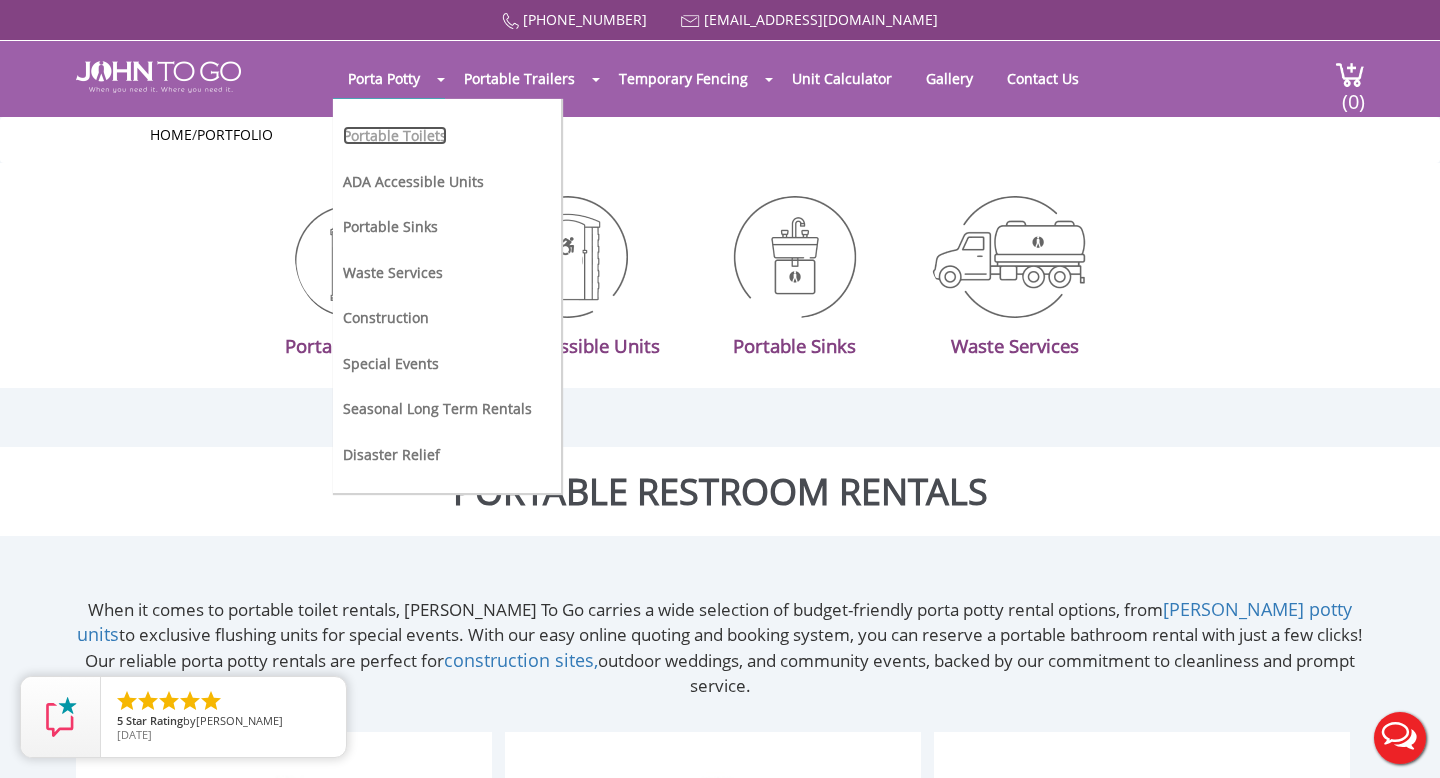 click on "Portable Toilets" at bounding box center (395, 135) 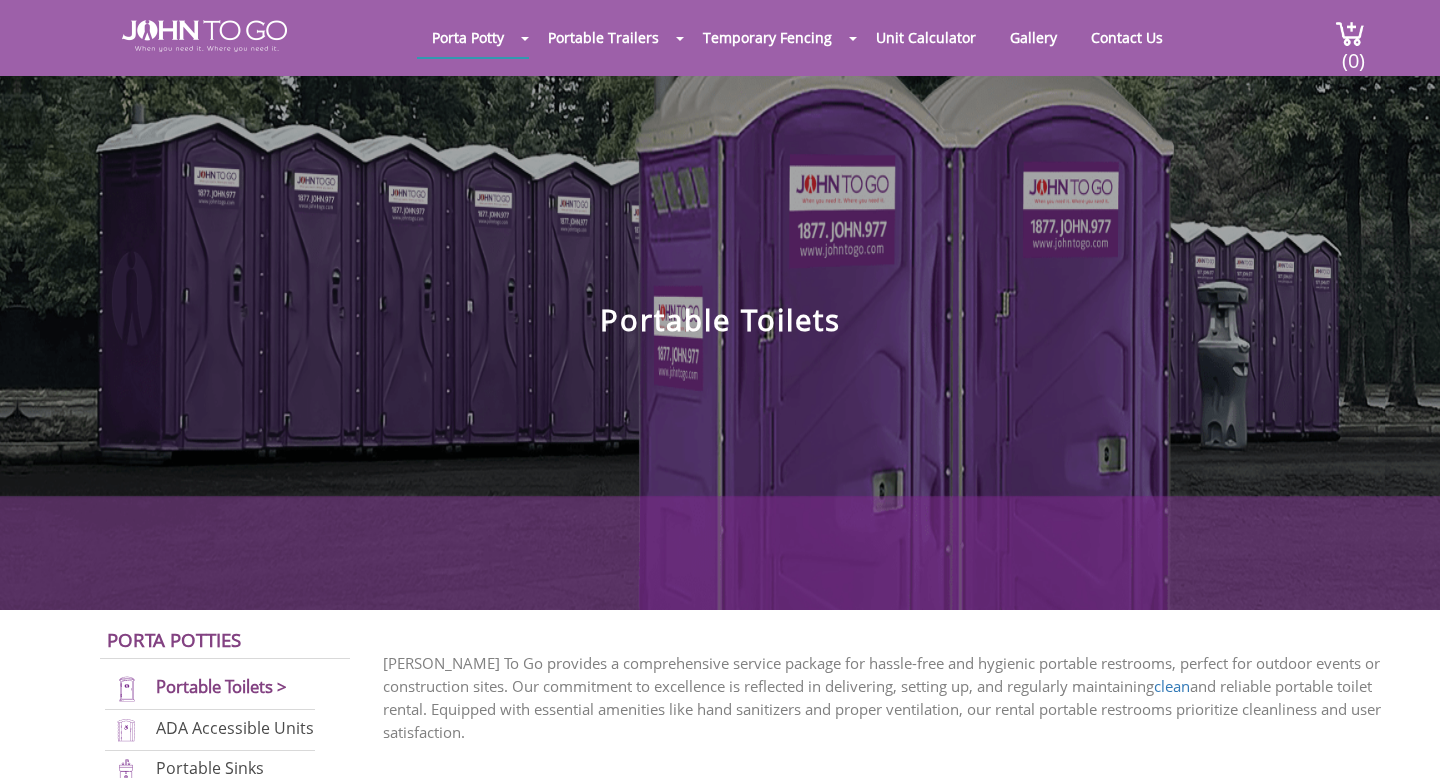 scroll, scrollTop: 0, scrollLeft: 0, axis: both 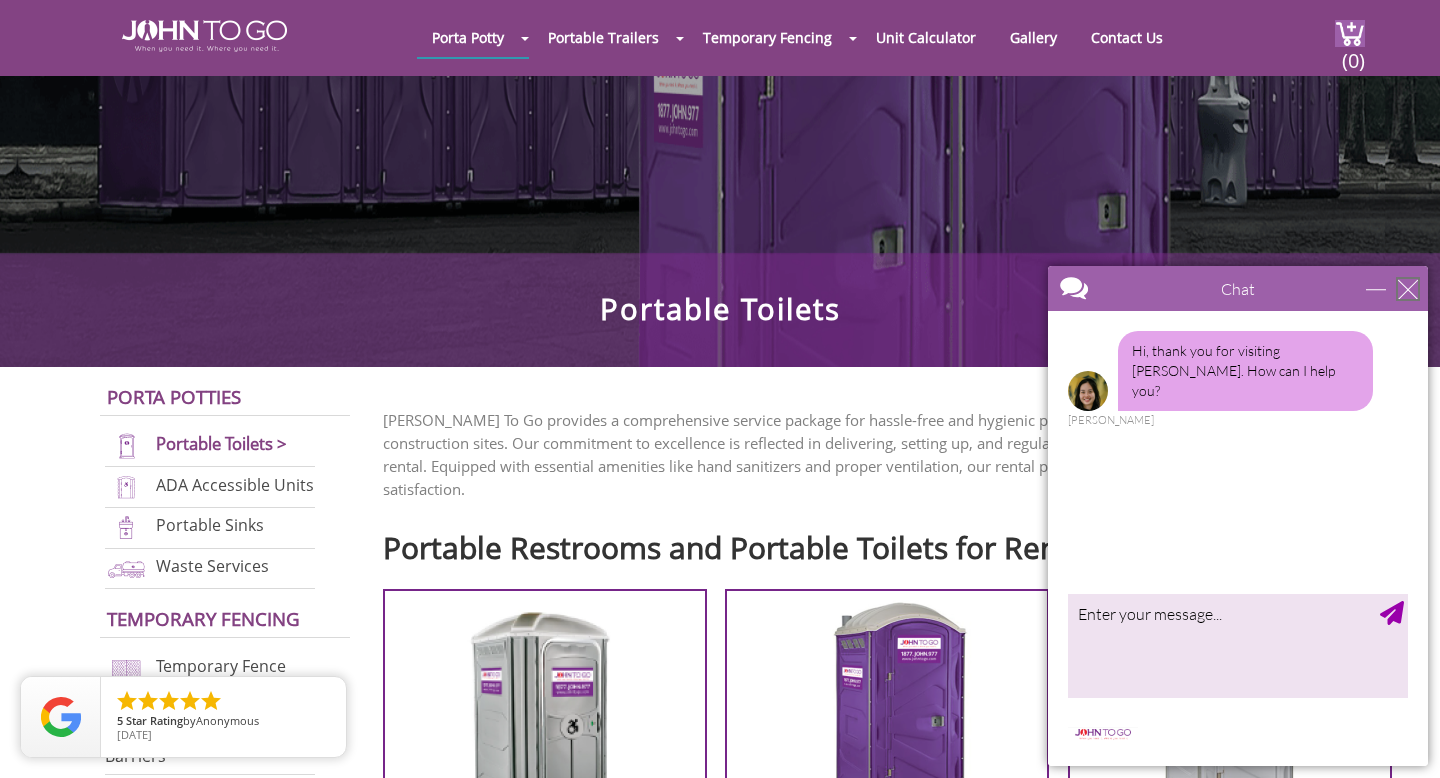 click at bounding box center (1408, 289) 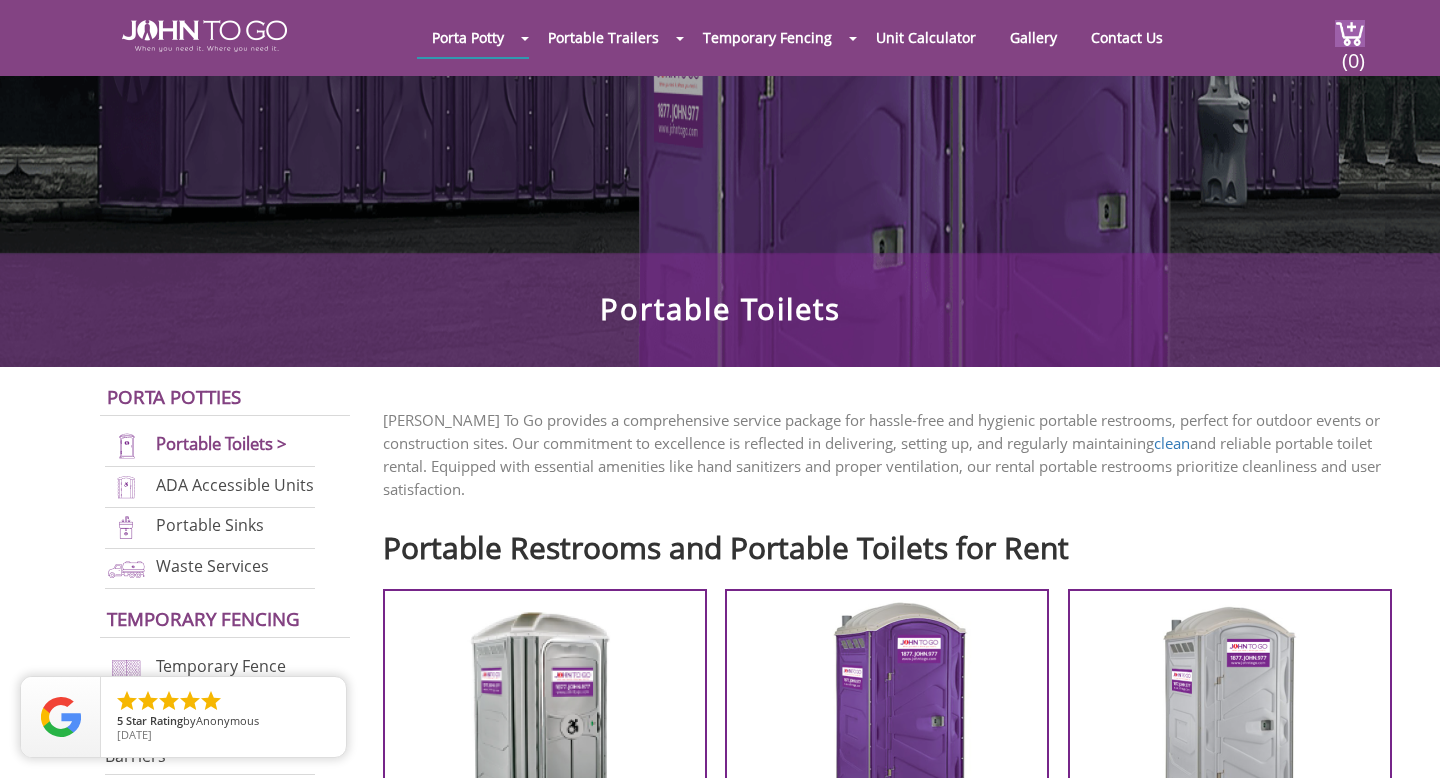 scroll, scrollTop: 0, scrollLeft: 0, axis: both 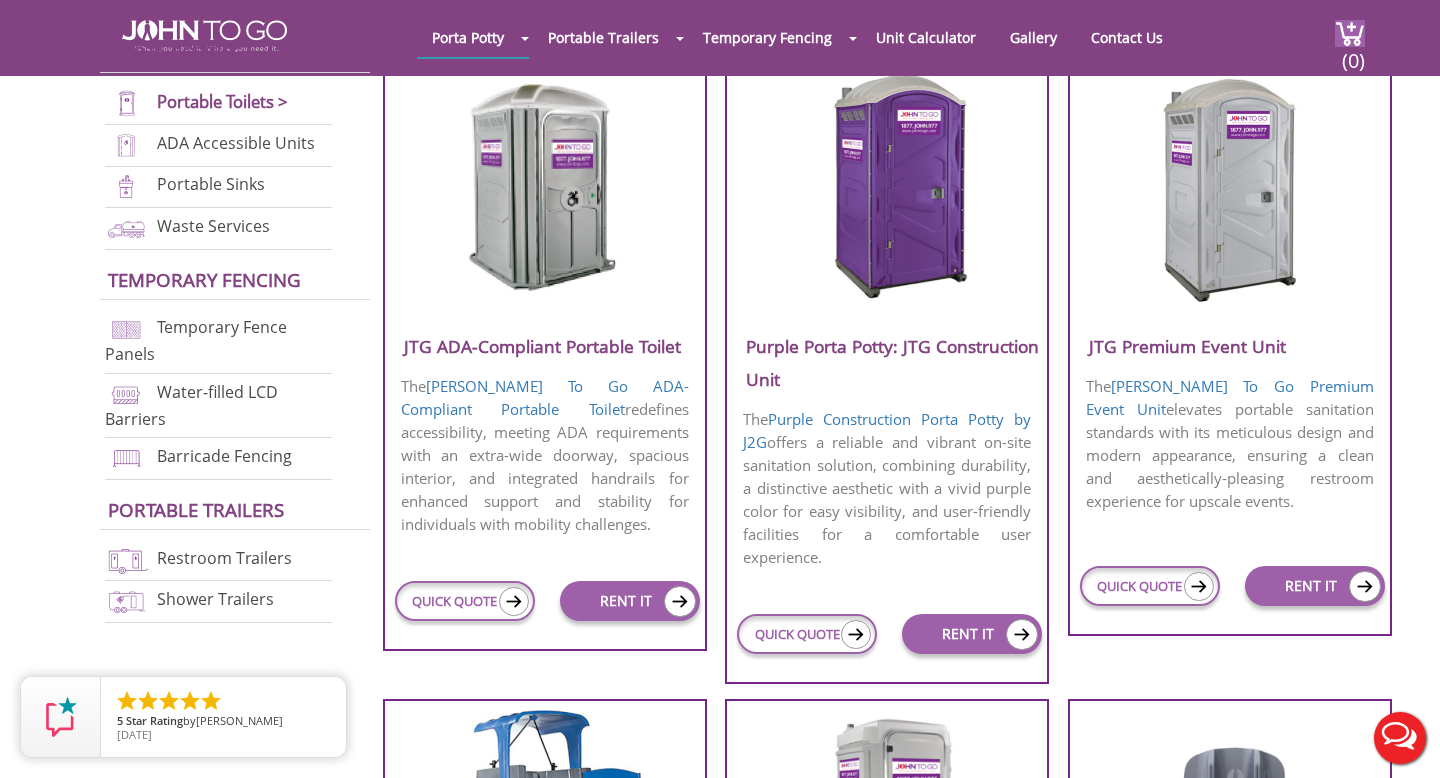 click on "JTG Premium Event Unit" at bounding box center [1230, 346] 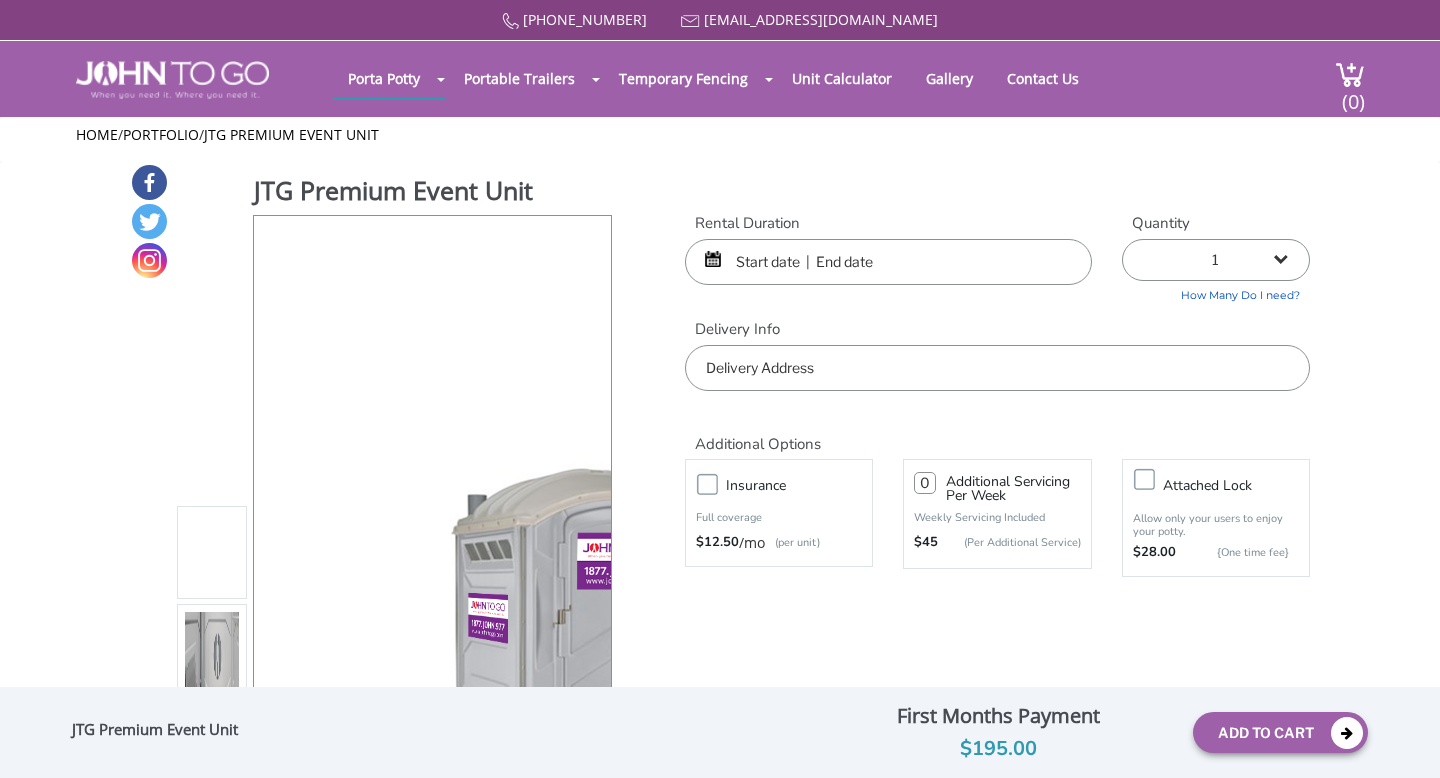 scroll, scrollTop: 0, scrollLeft: 0, axis: both 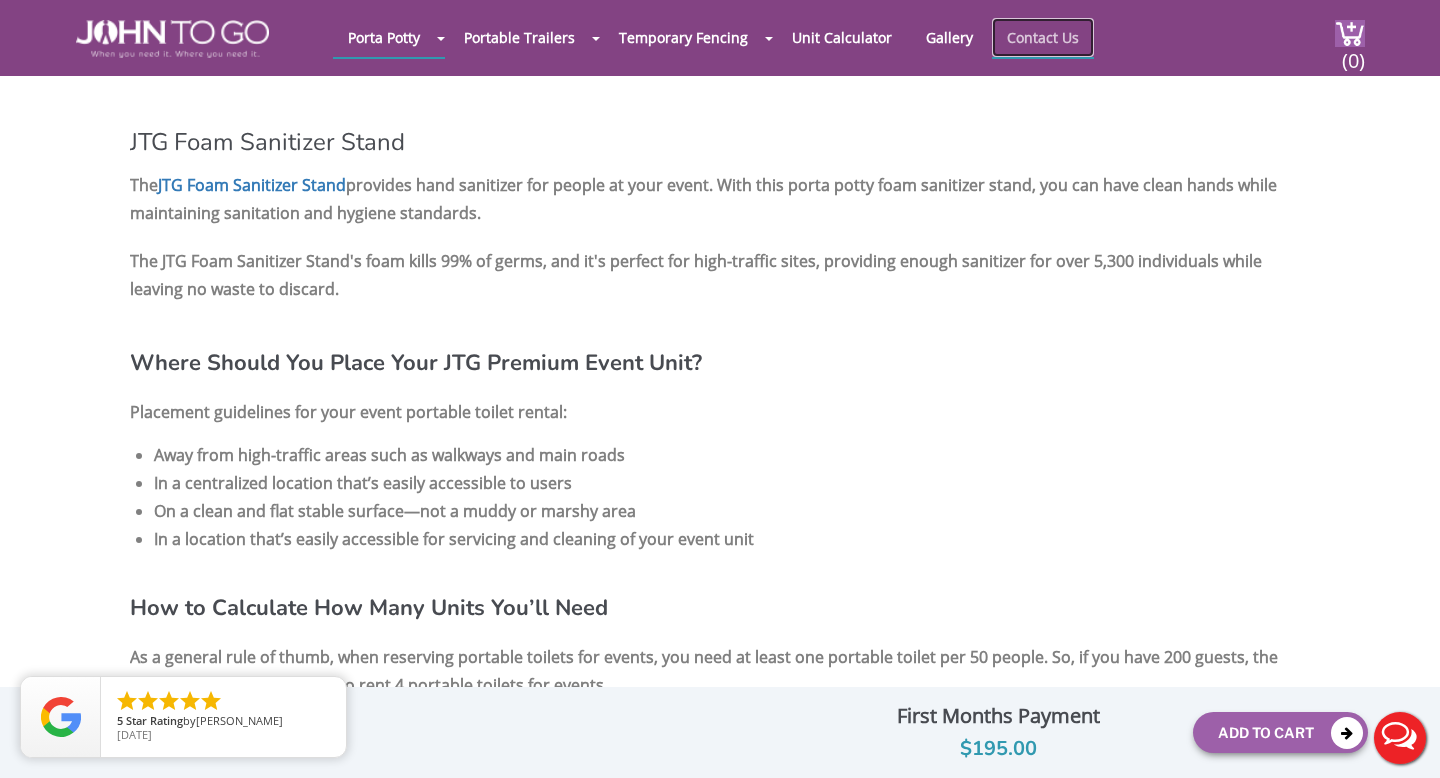 click on "Contact Us" at bounding box center [1043, 37] 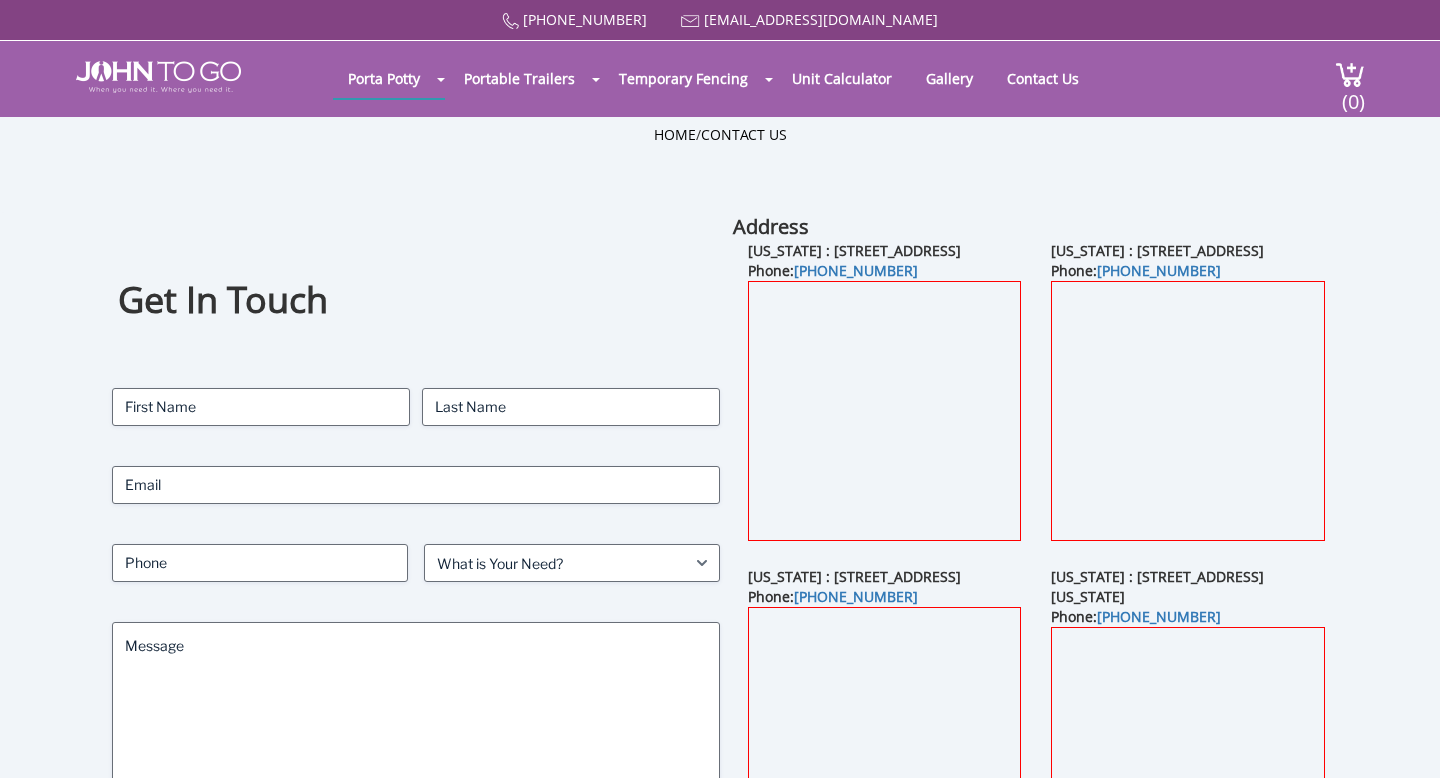 scroll, scrollTop: 0, scrollLeft: 0, axis: both 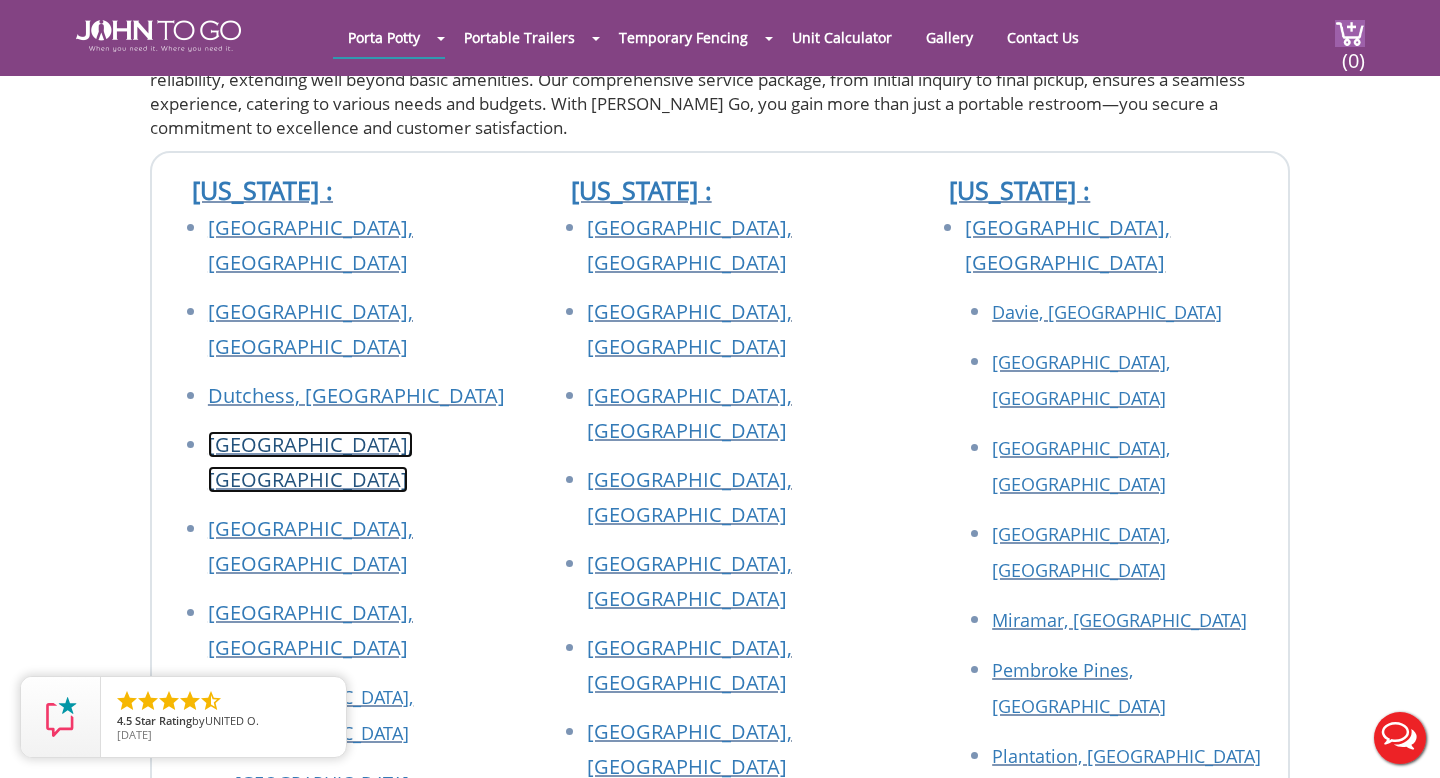 click on "[GEOGRAPHIC_DATA], [GEOGRAPHIC_DATA]" at bounding box center [310, 462] 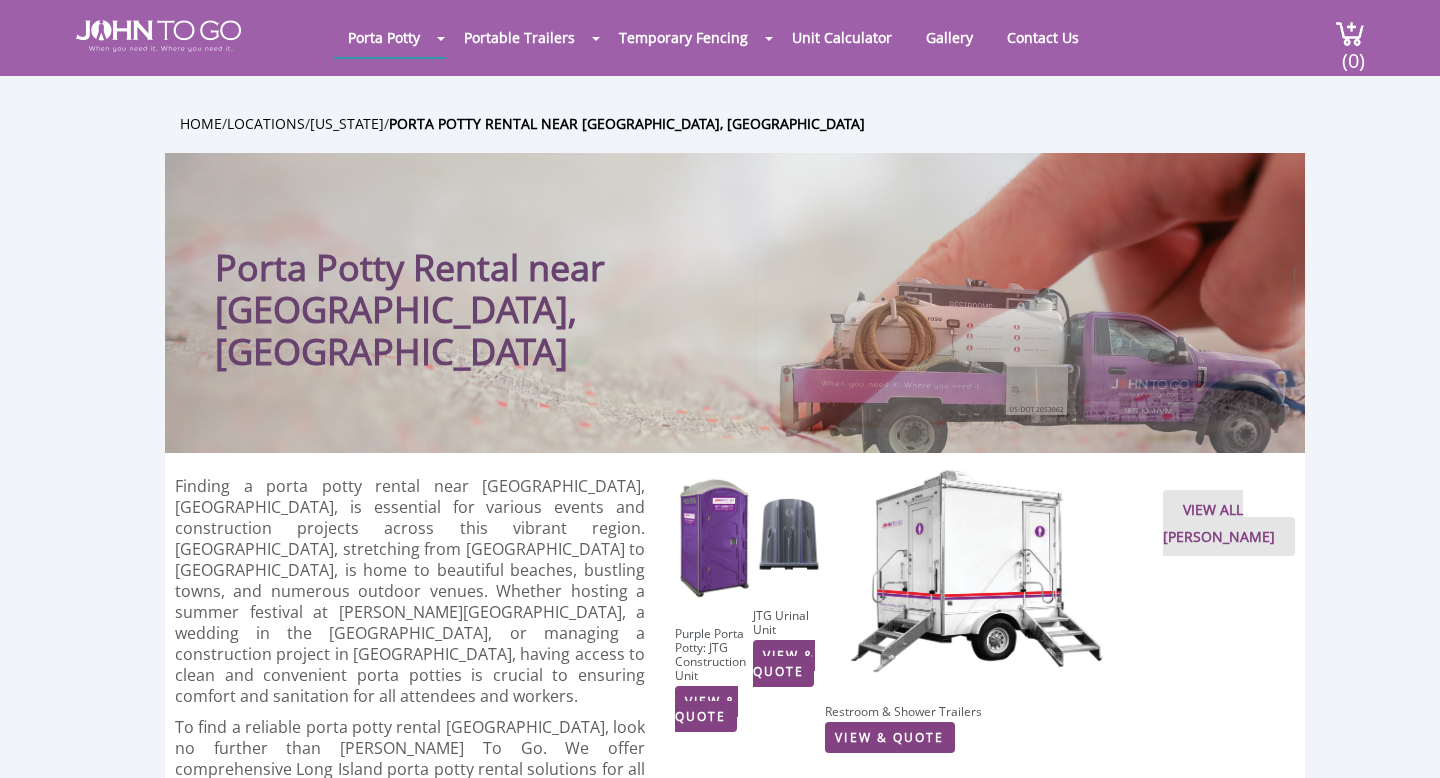 scroll, scrollTop: 0, scrollLeft: 0, axis: both 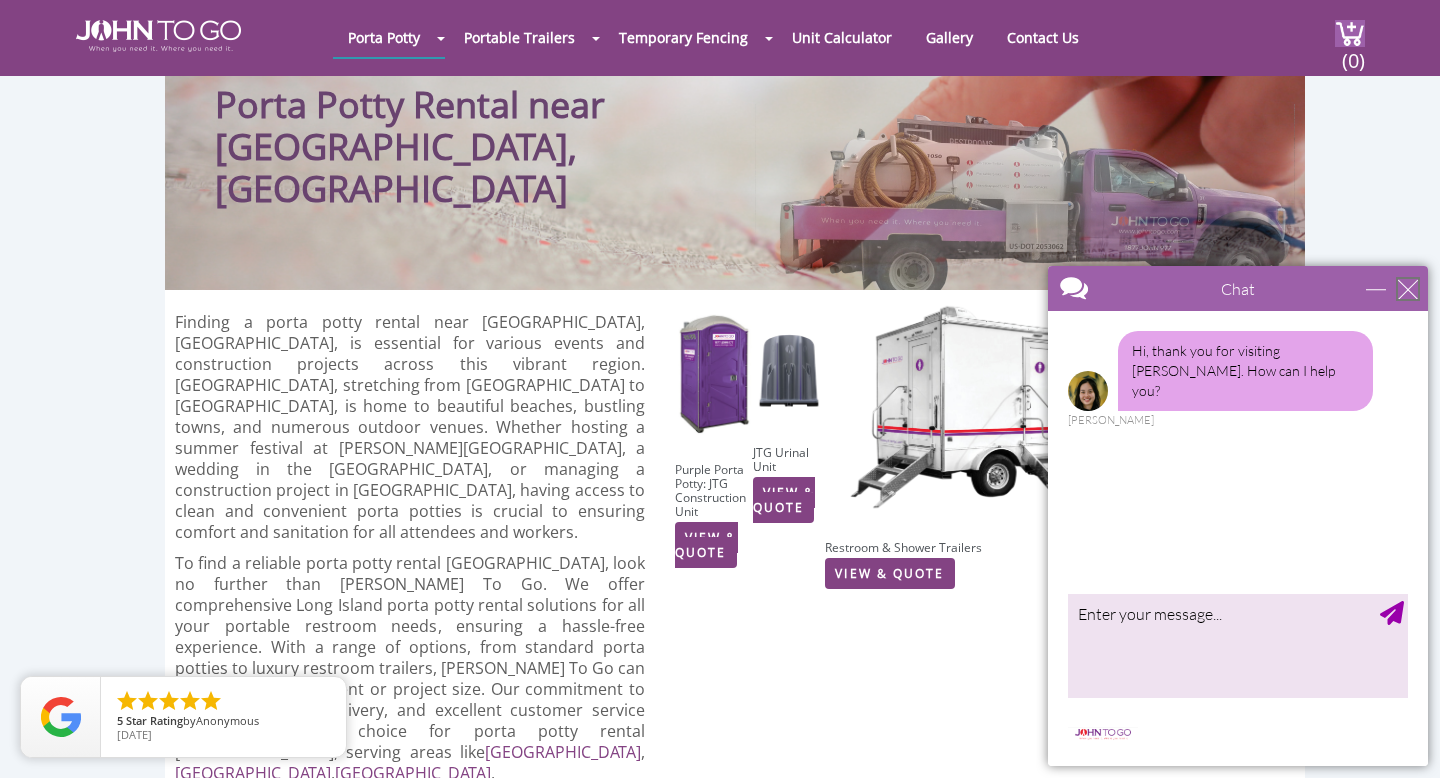 click at bounding box center [1408, 289] 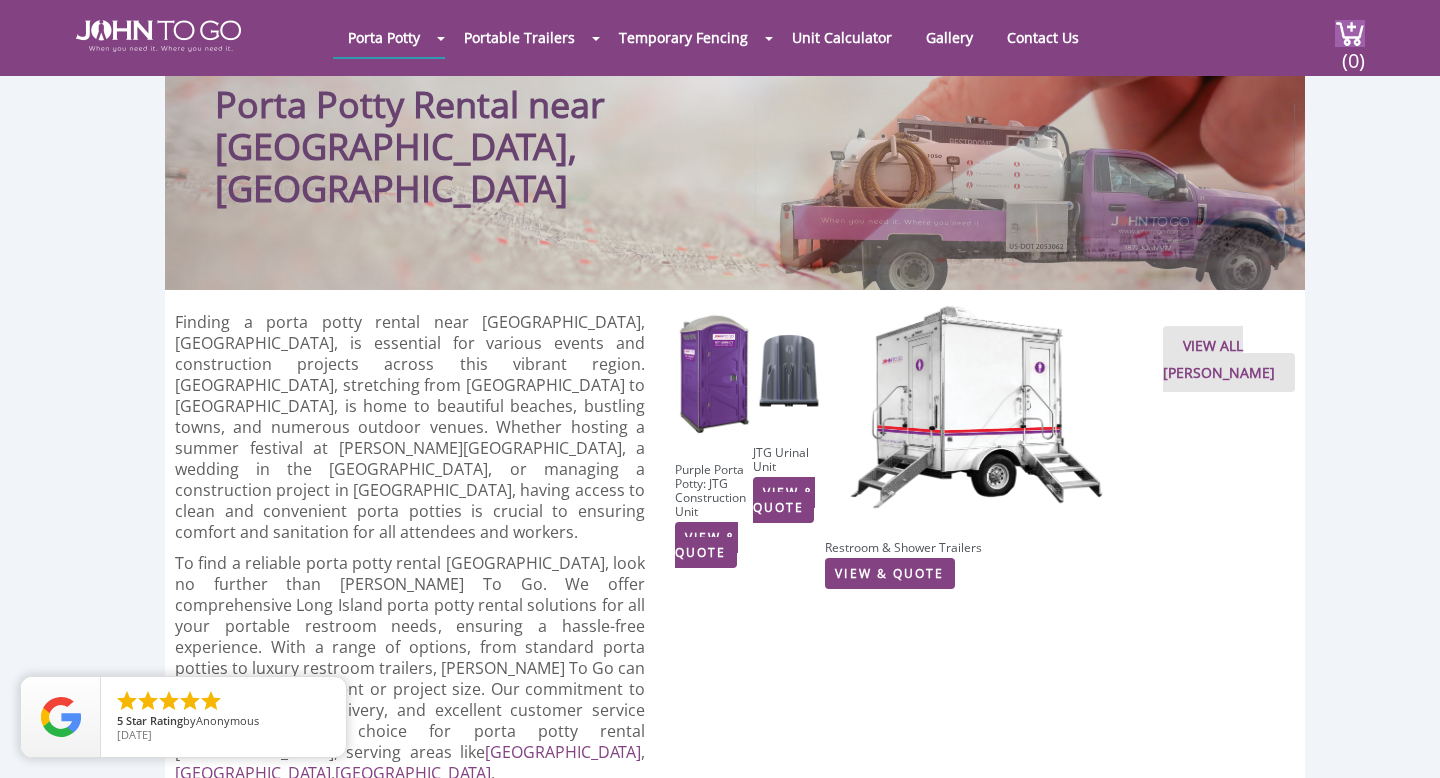 scroll, scrollTop: 0, scrollLeft: 0, axis: both 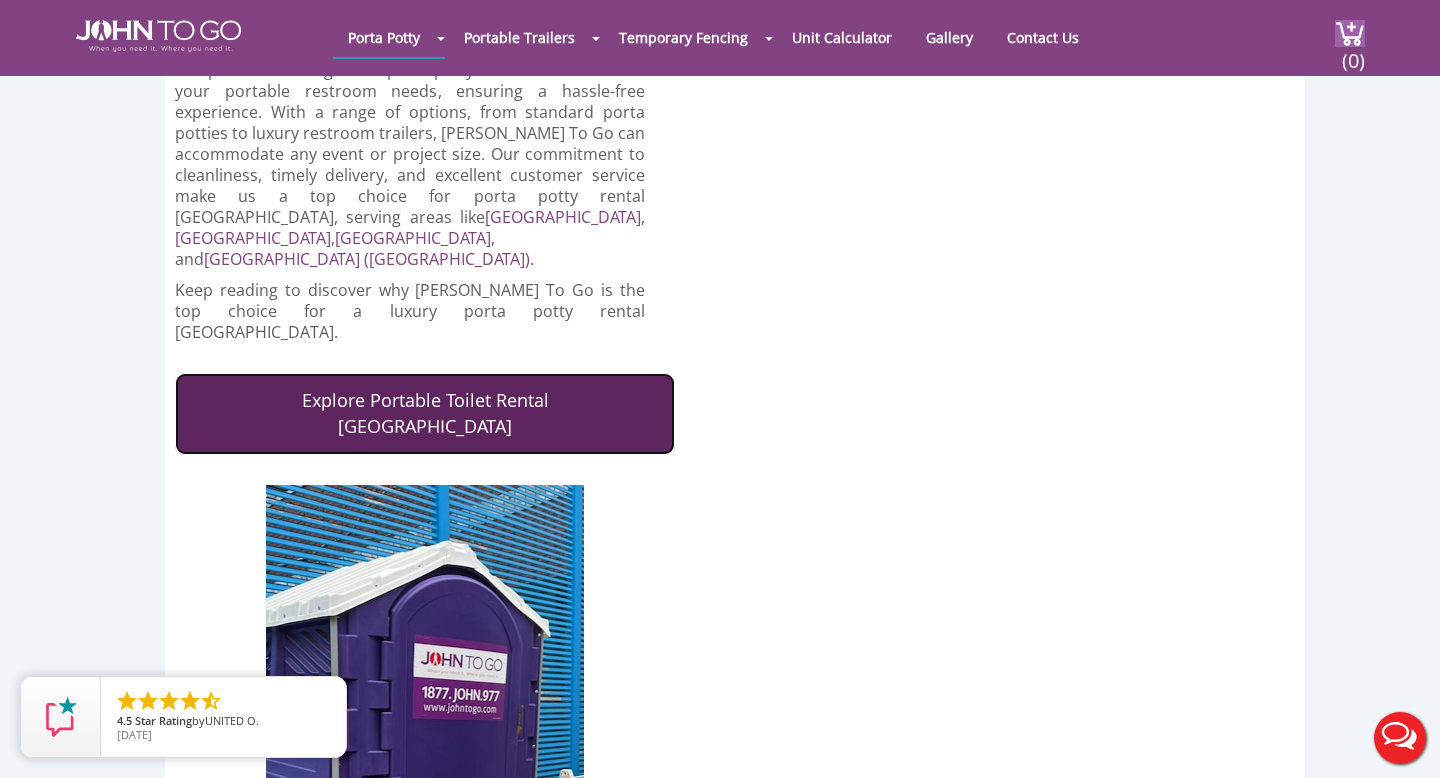 click on "Explore Portable Toilet Rental Long Island" at bounding box center [425, 413] 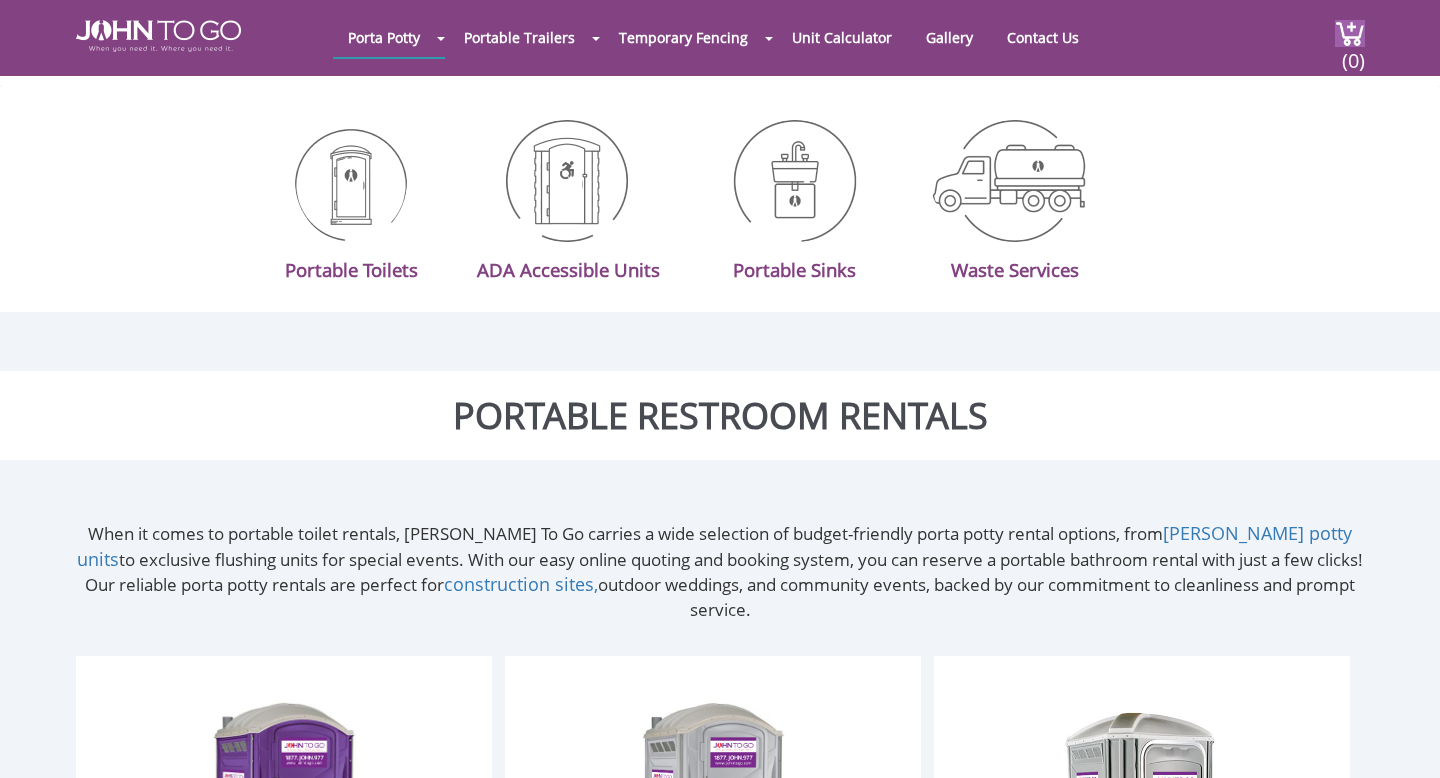 scroll, scrollTop: 631, scrollLeft: 0, axis: vertical 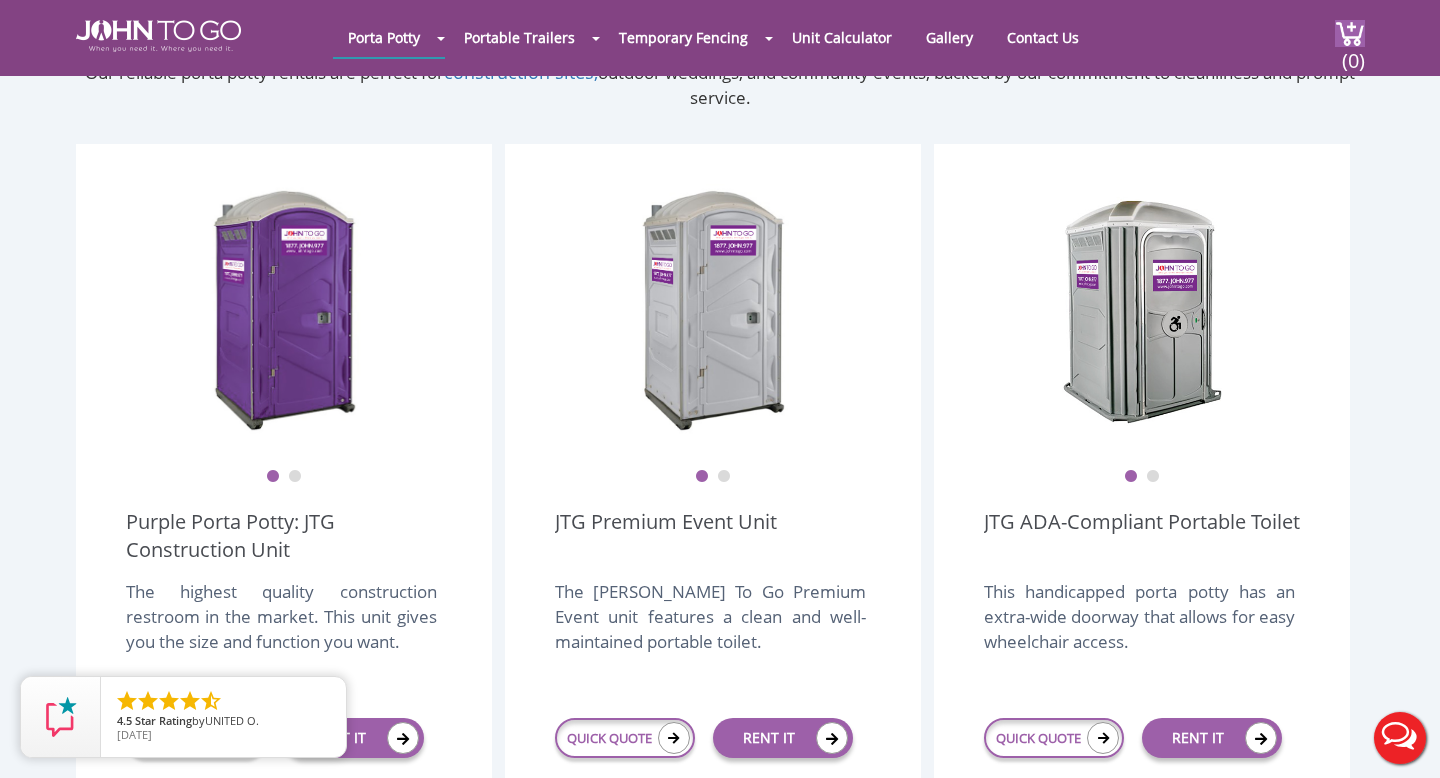 click on "2" at bounding box center (295, 477) 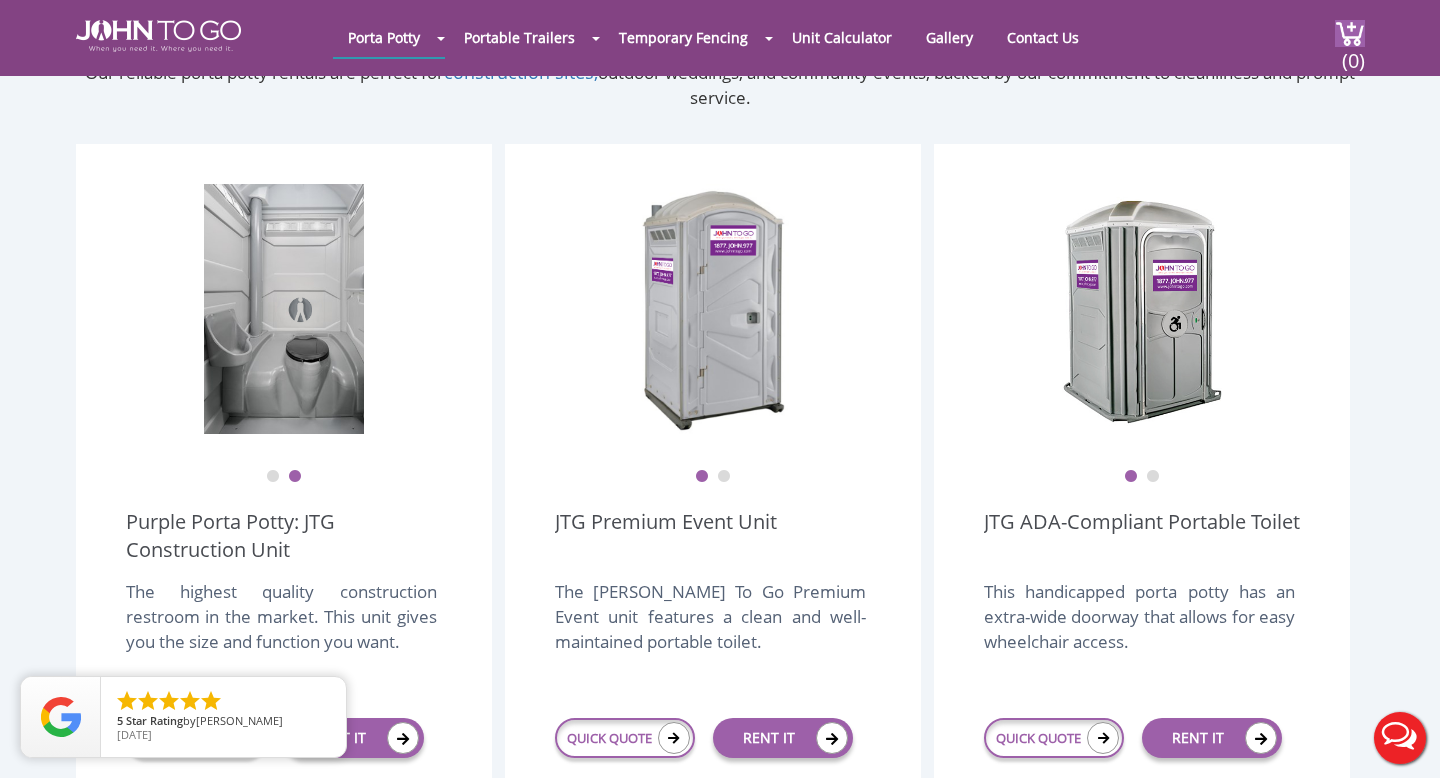 click on "2" at bounding box center [724, 477] 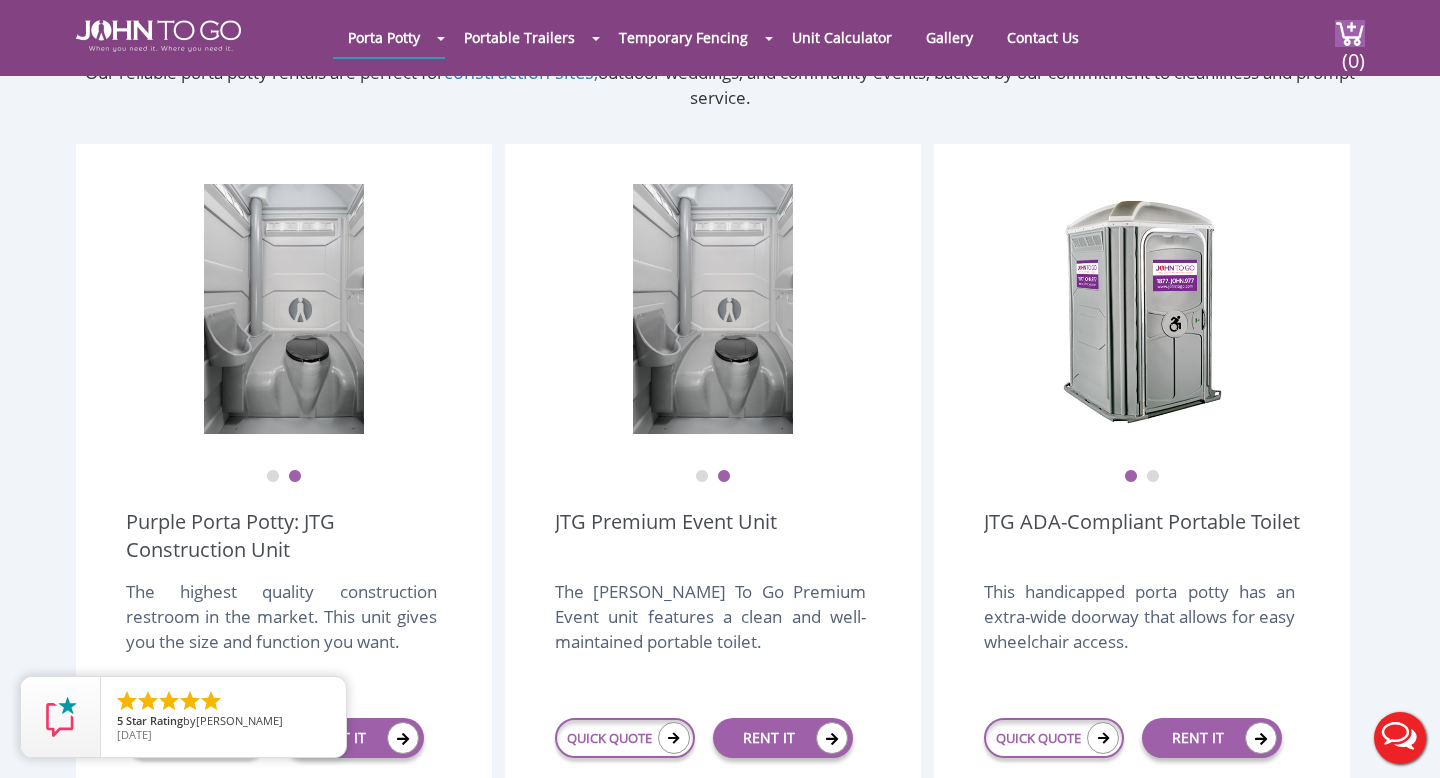 click on "2" at bounding box center (1153, 477) 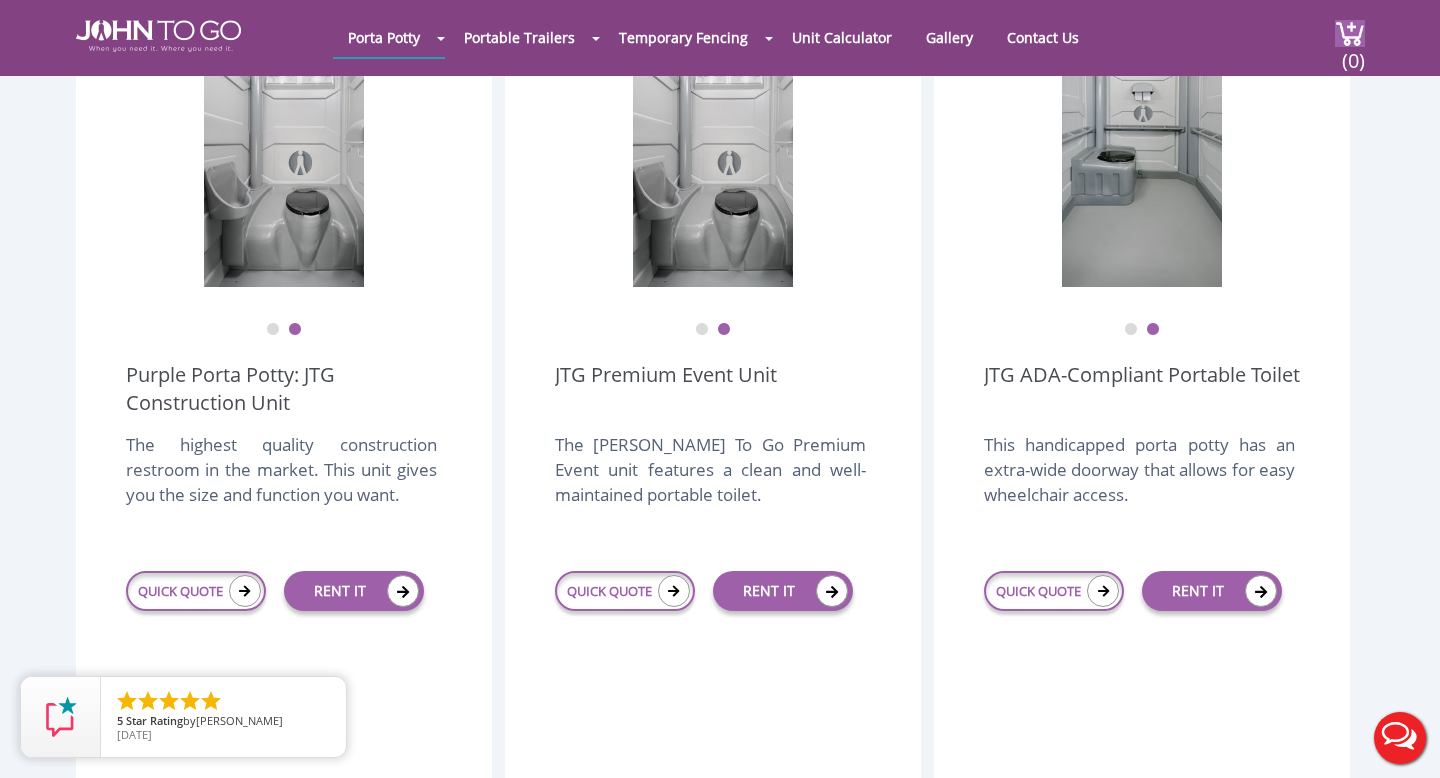 scroll, scrollTop: 662, scrollLeft: 0, axis: vertical 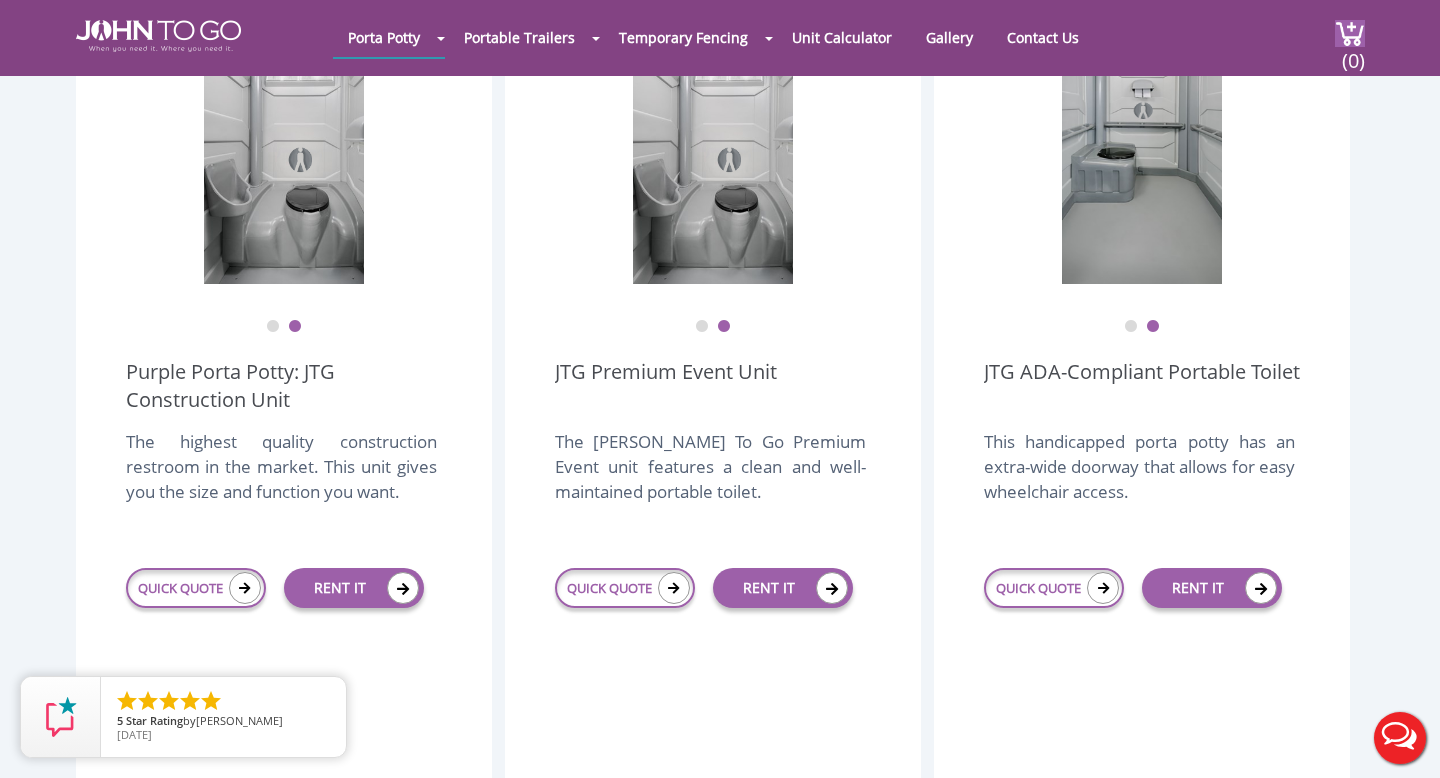 click on "The John To Go Premium Event unit features a clean and well-maintained portable toilet." at bounding box center (710, 477) 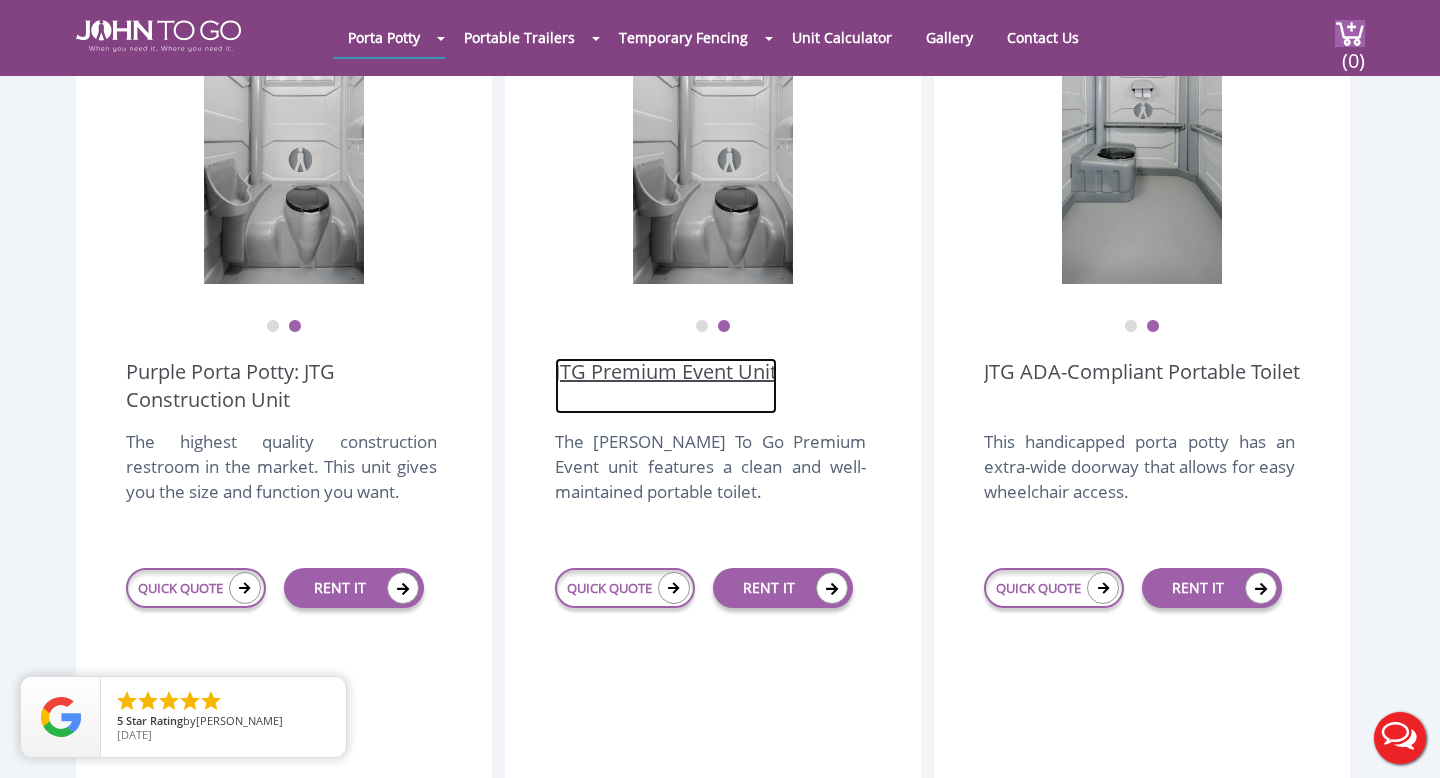 click on "JTG Premium Event Unit" at bounding box center [666, 386] 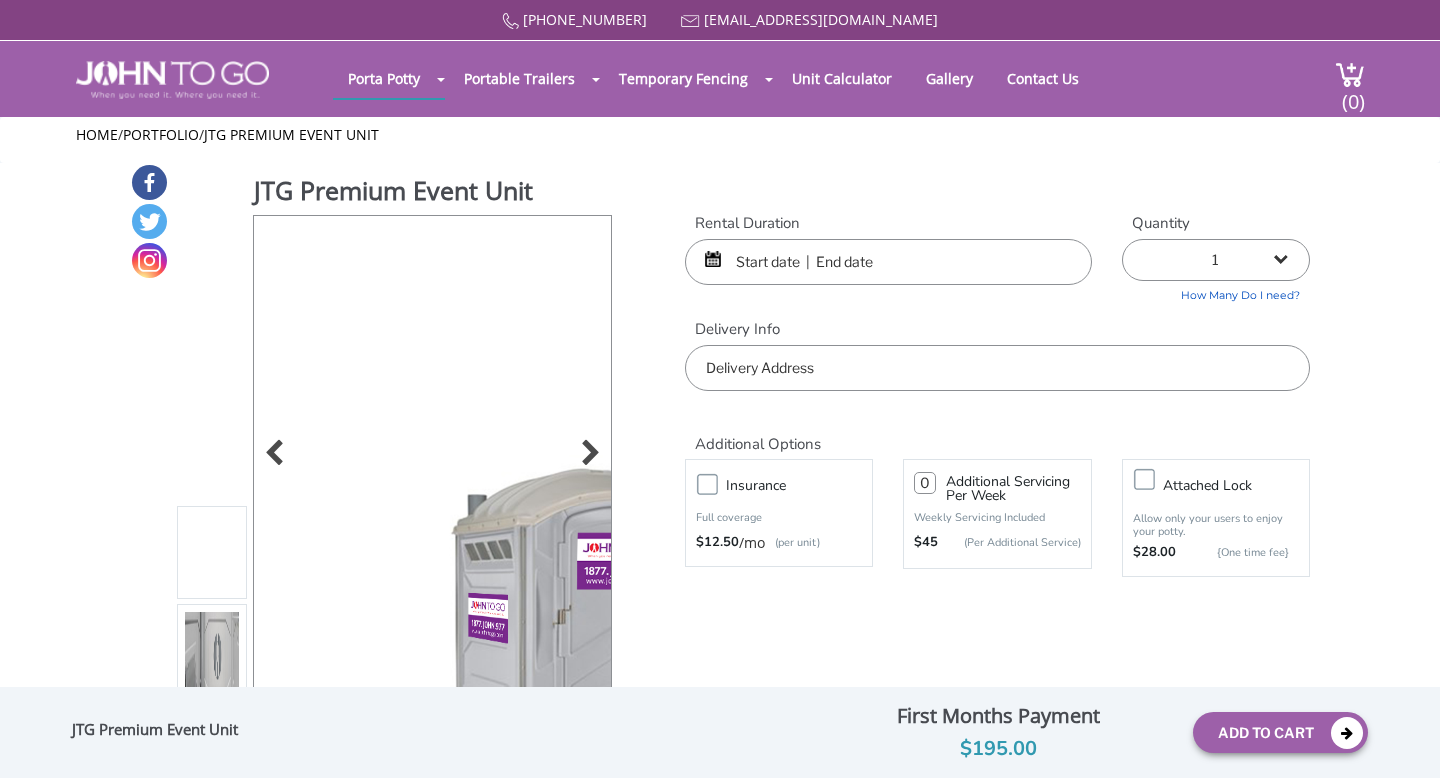 scroll, scrollTop: 0, scrollLeft: 0, axis: both 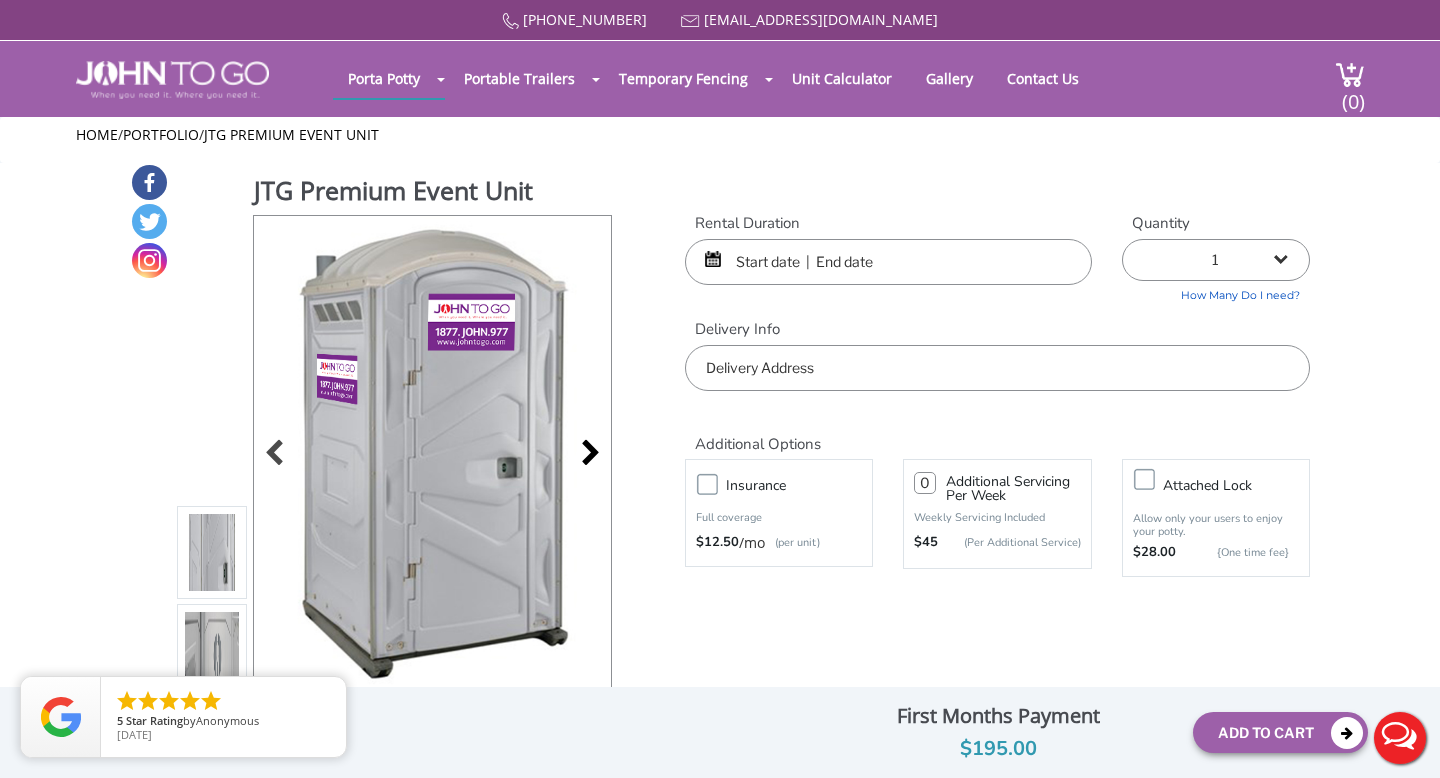 click at bounding box center (585, 455) 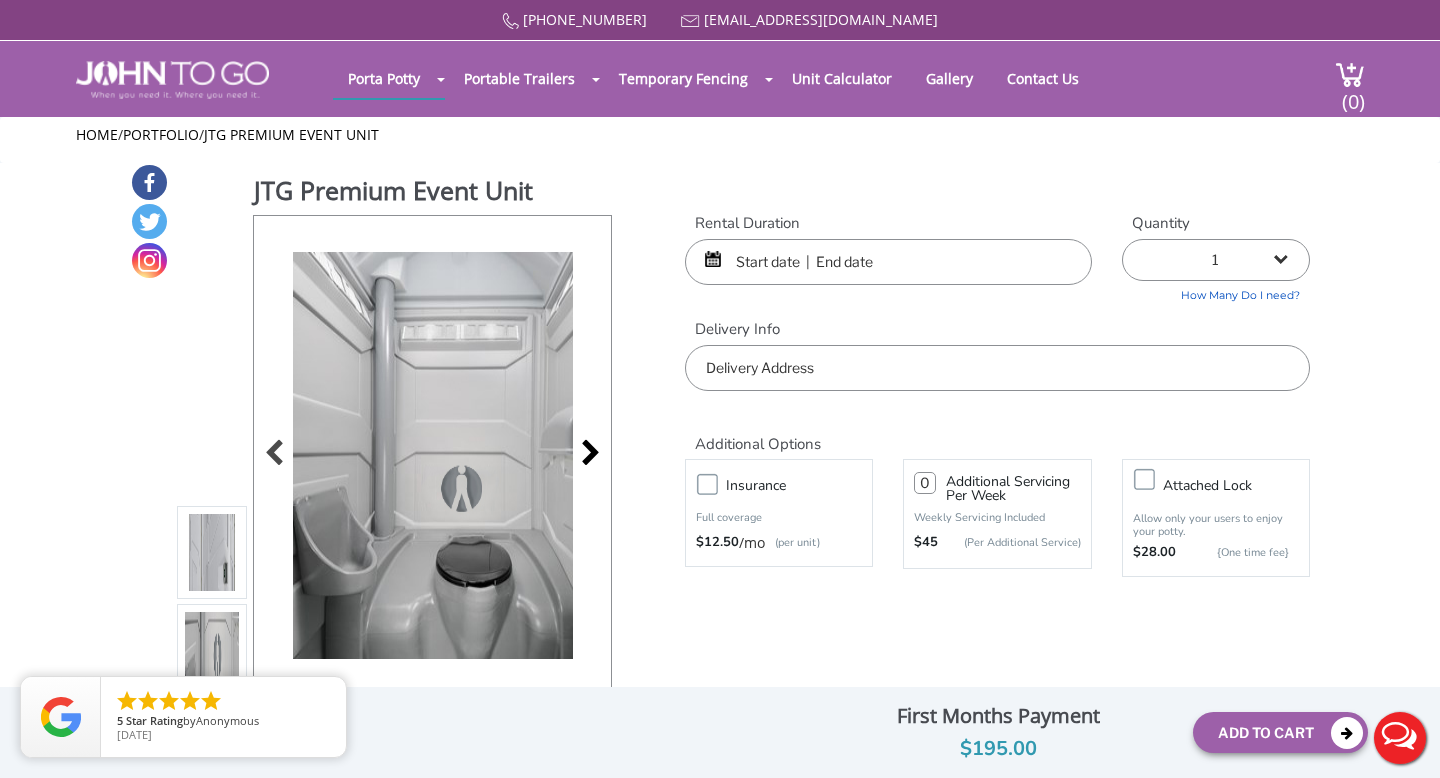 click at bounding box center [585, 455] 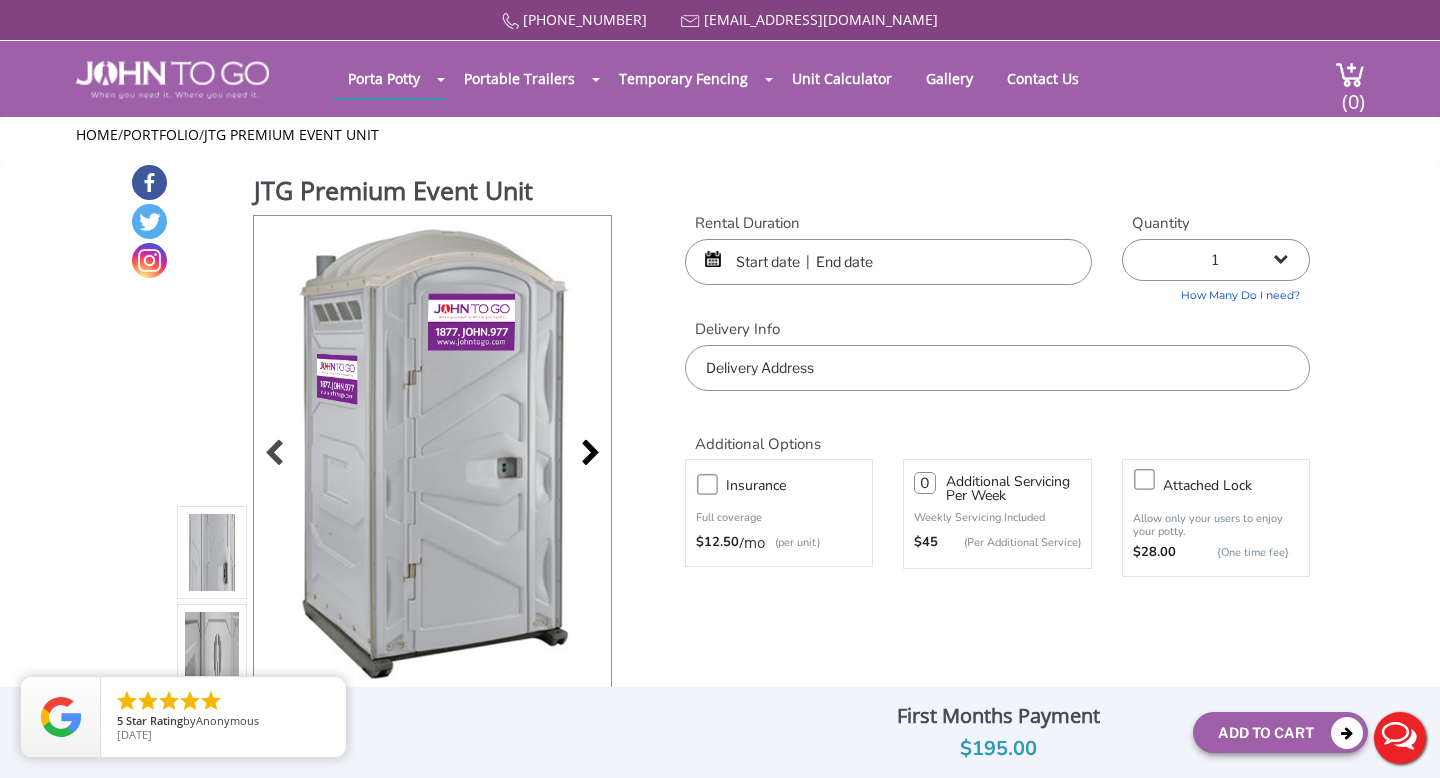 click at bounding box center [585, 455] 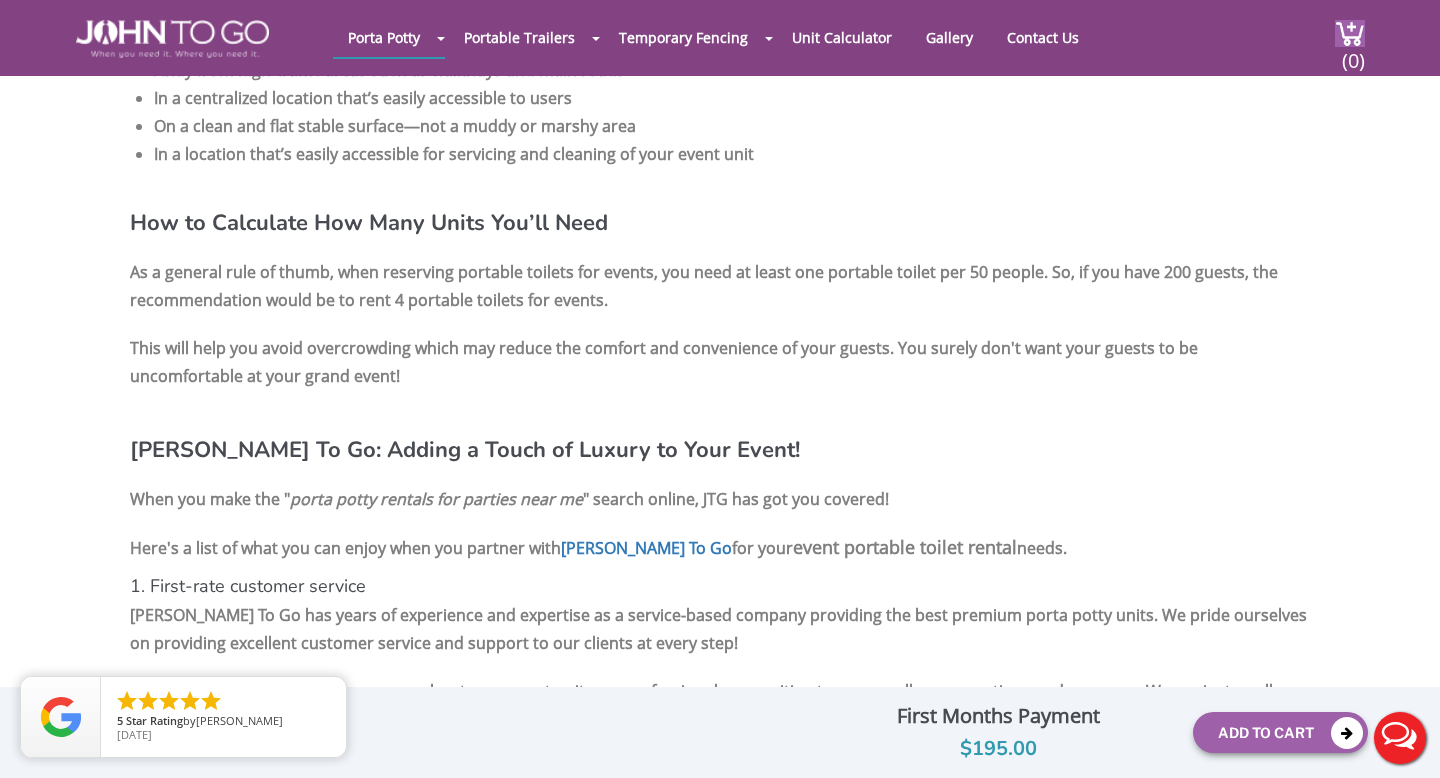 scroll, scrollTop: 2744, scrollLeft: 0, axis: vertical 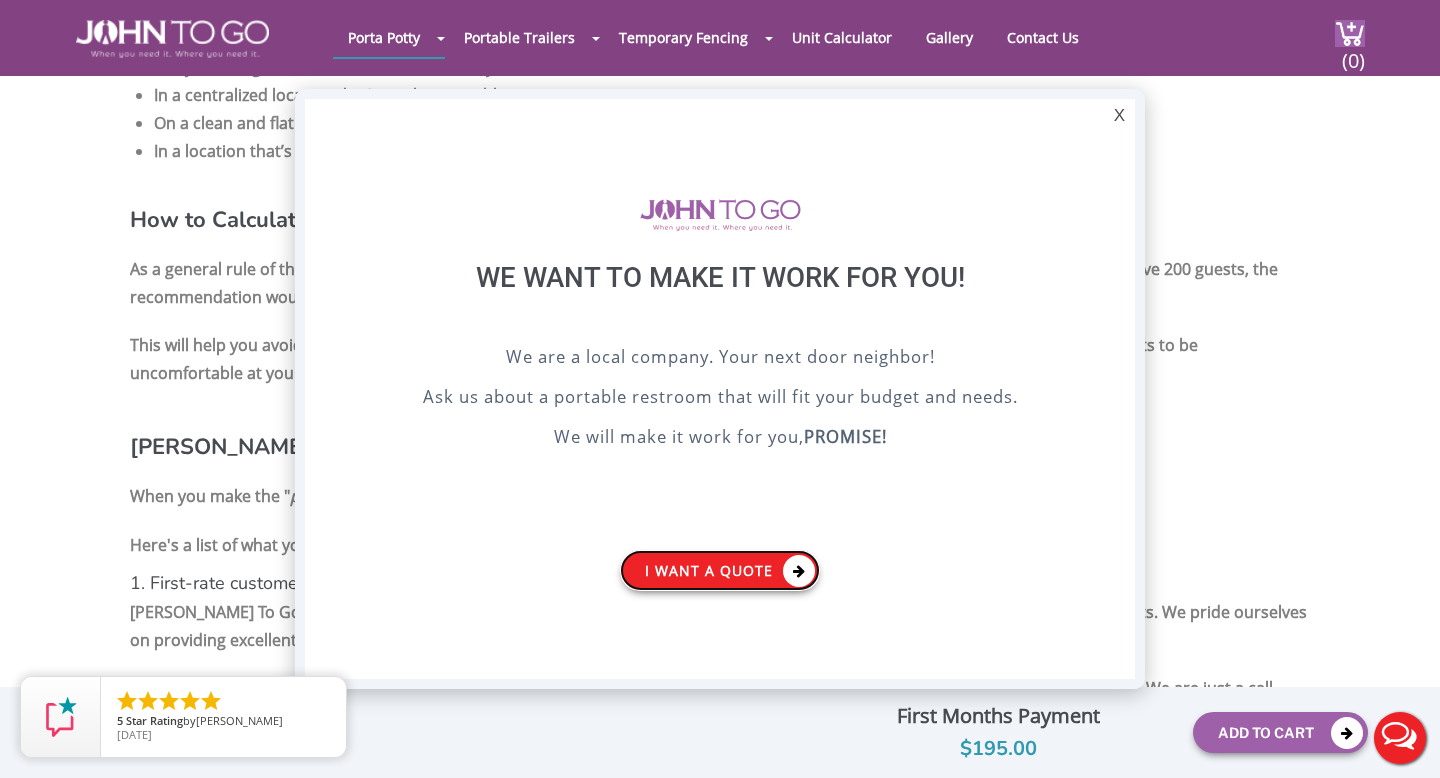 click on "I want a Quote" at bounding box center (720, 570) 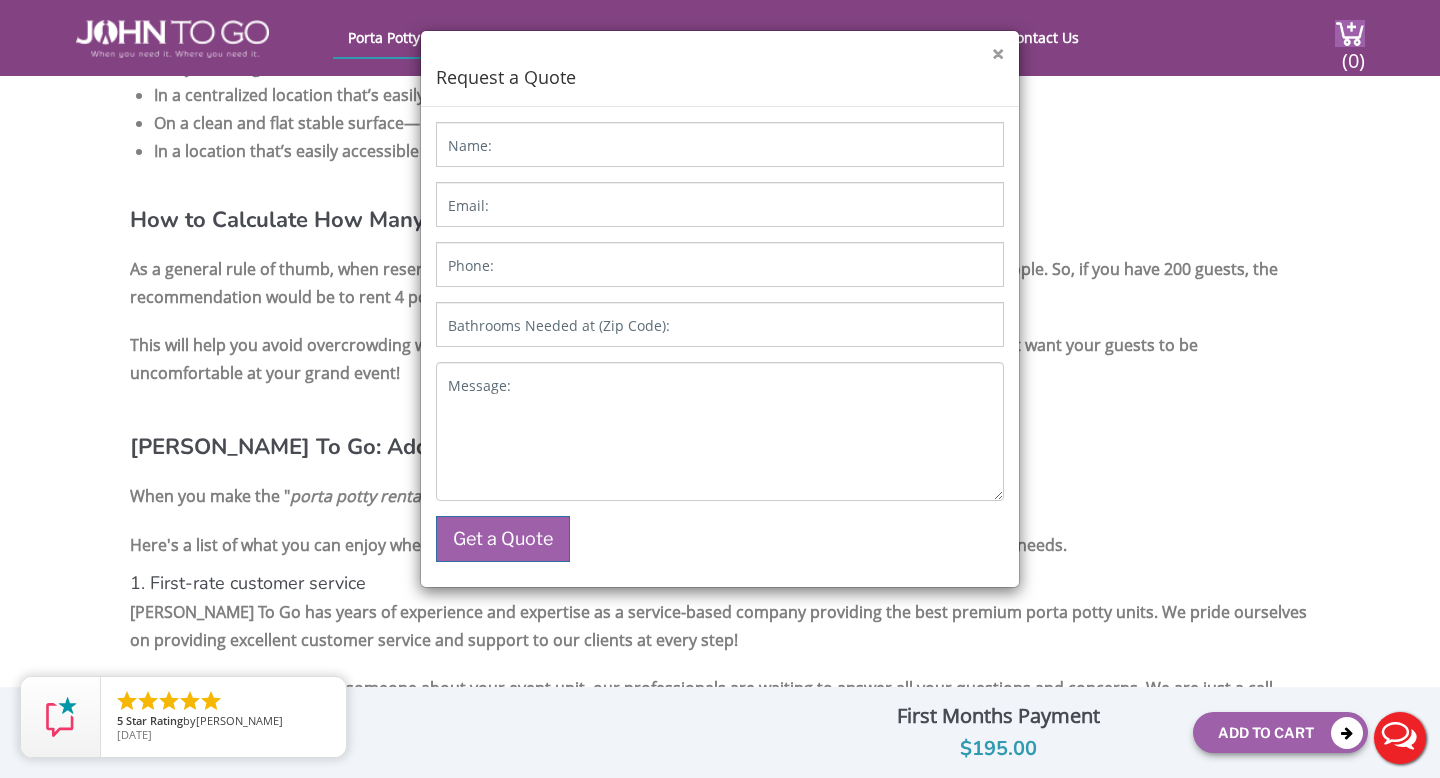 click on "×" at bounding box center [998, 54] 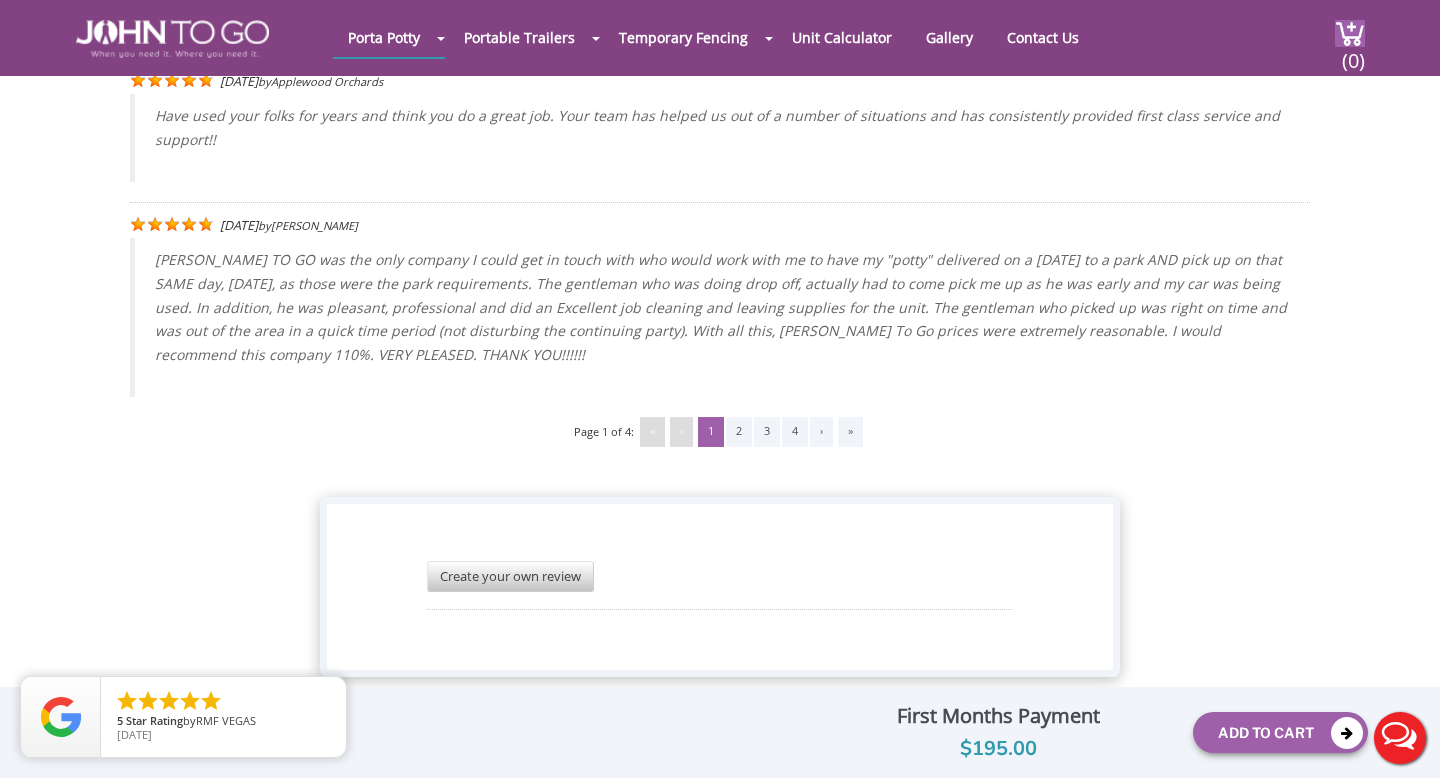 scroll, scrollTop: 4465, scrollLeft: 0, axis: vertical 